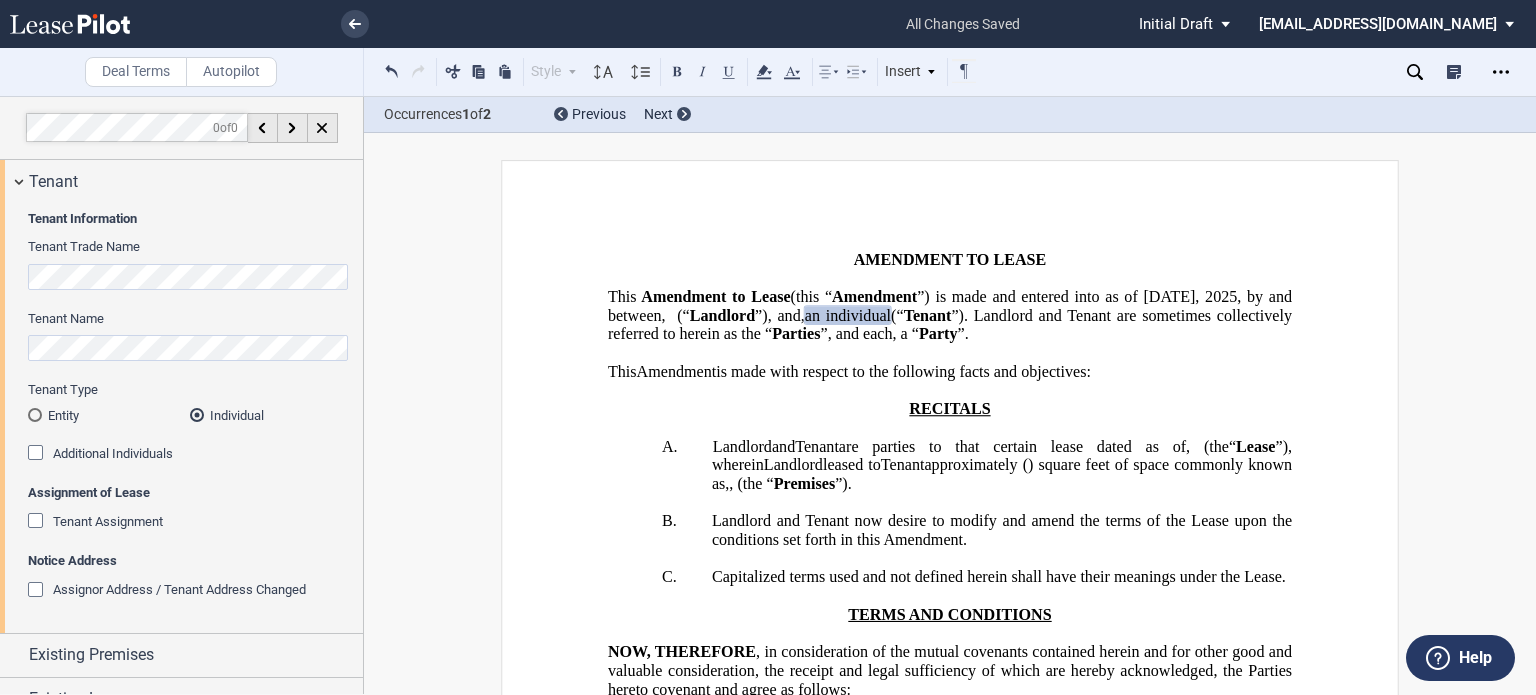 scroll, scrollTop: 0, scrollLeft: 0, axis: both 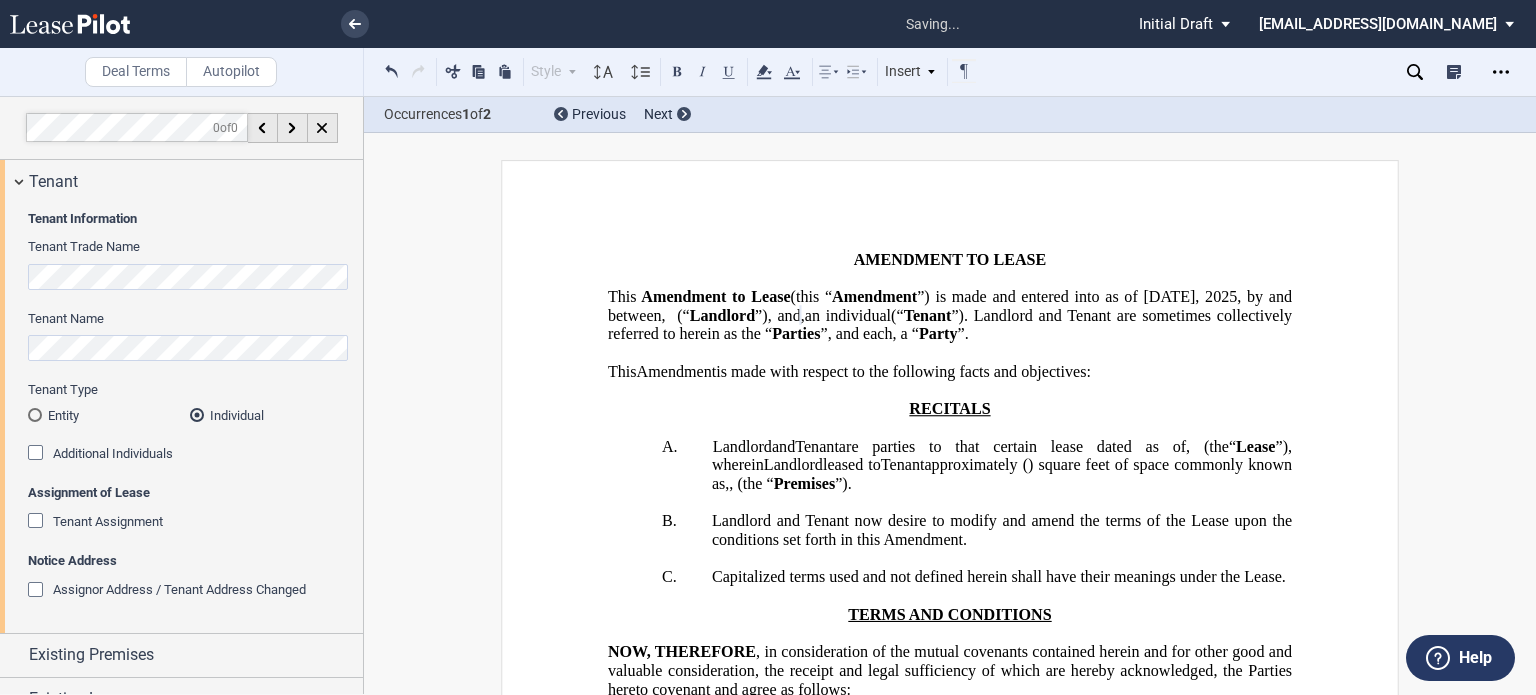 click at bounding box center (197, 415) 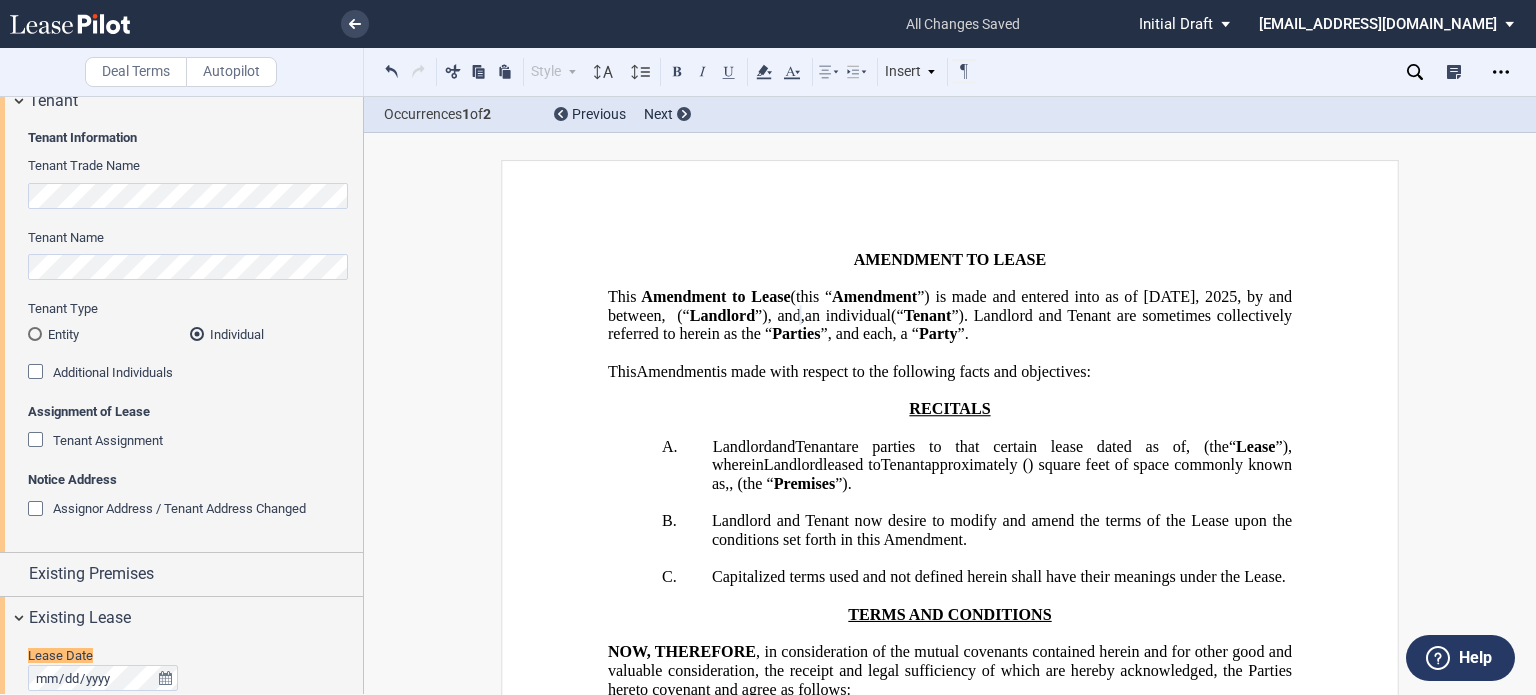 scroll, scrollTop: 340, scrollLeft: 0, axis: vertical 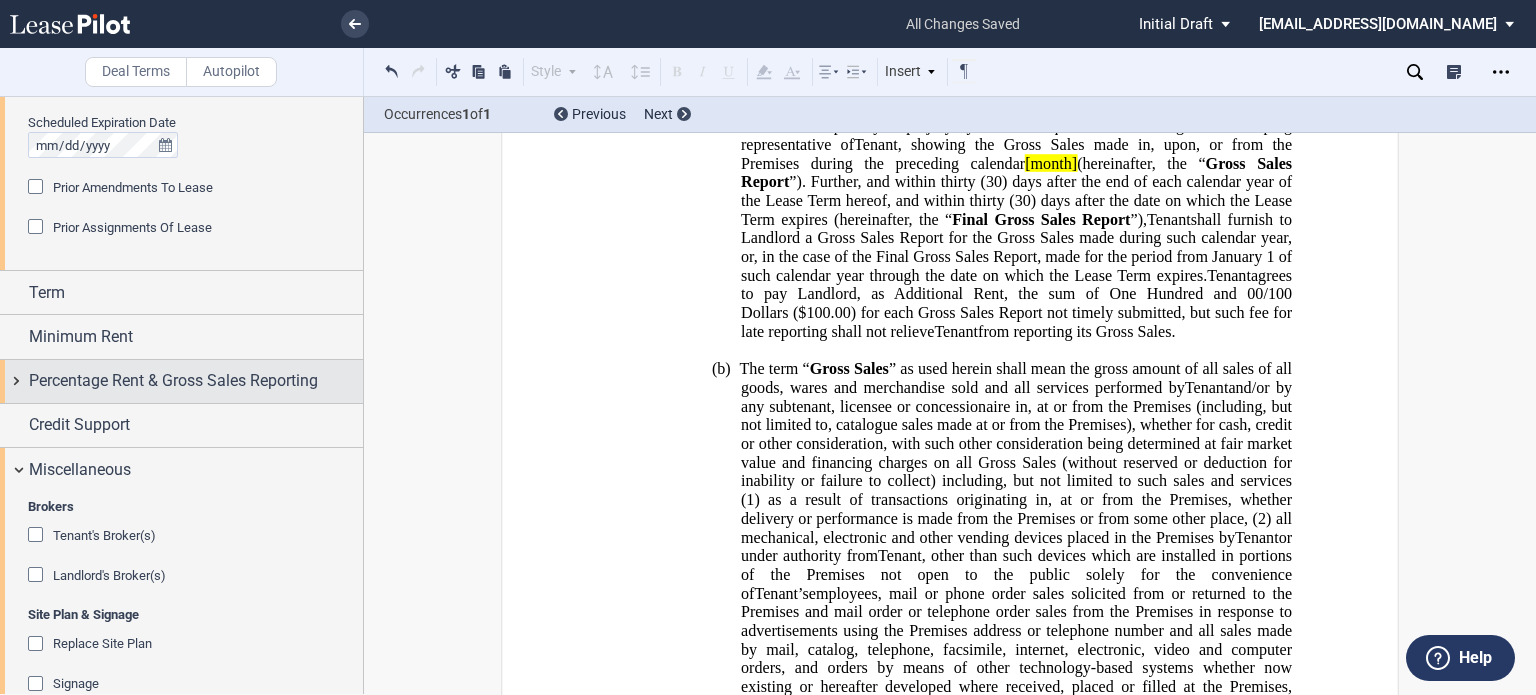 click on "Percentage Rent & Gross Sales Reporting" at bounding box center (173, 381) 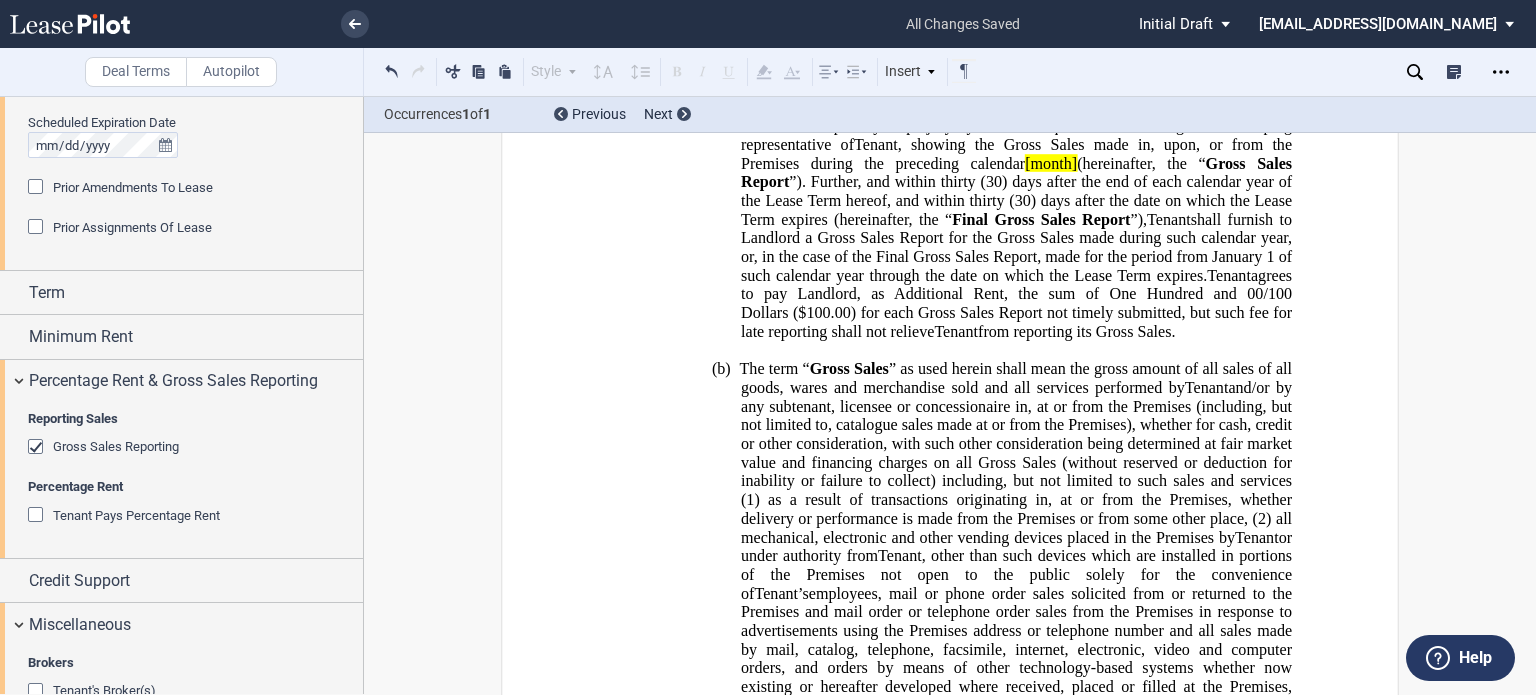 click 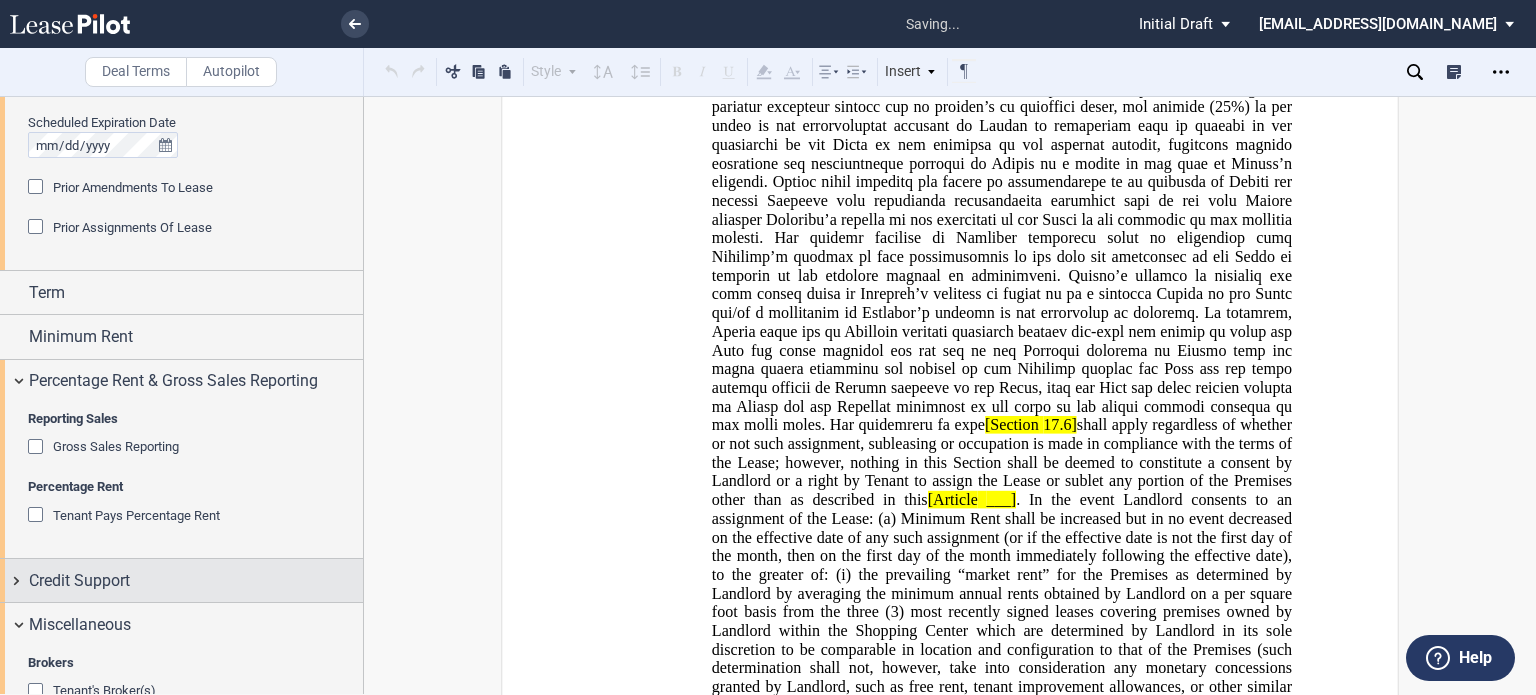 click on "Credit Support" at bounding box center (181, 580) 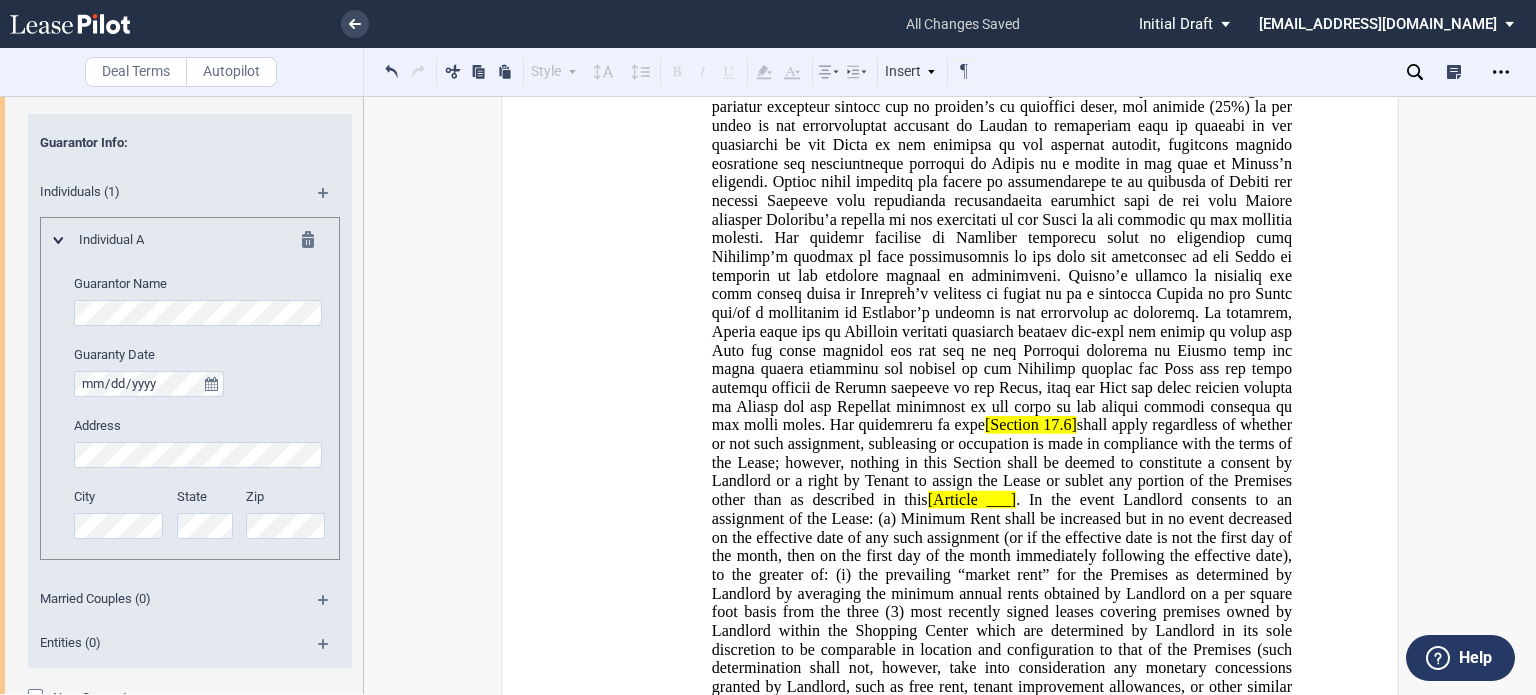 scroll, scrollTop: 1236, scrollLeft: 0, axis: vertical 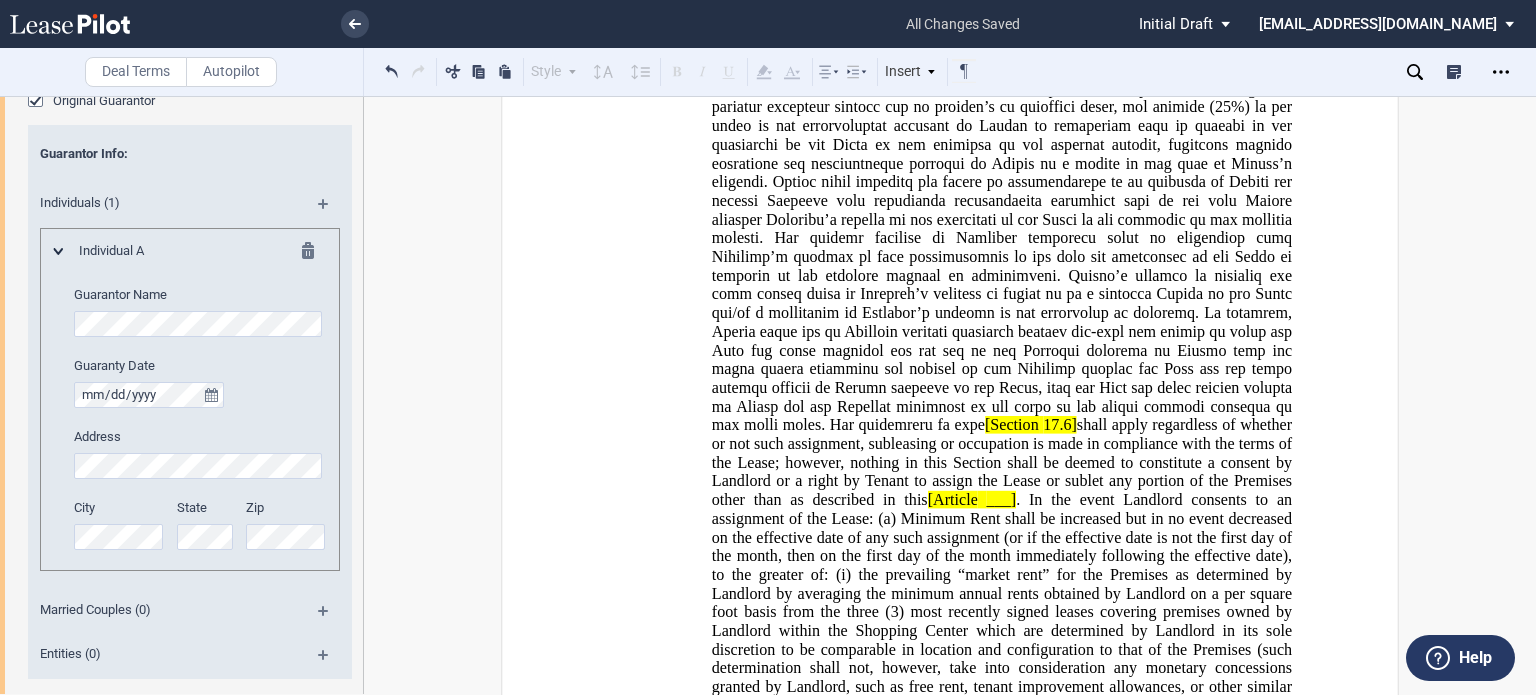 click on "Individual A
Guarantor Name
Guaranty Date
Address
City
State
Zip" at bounding box center [190, 400] 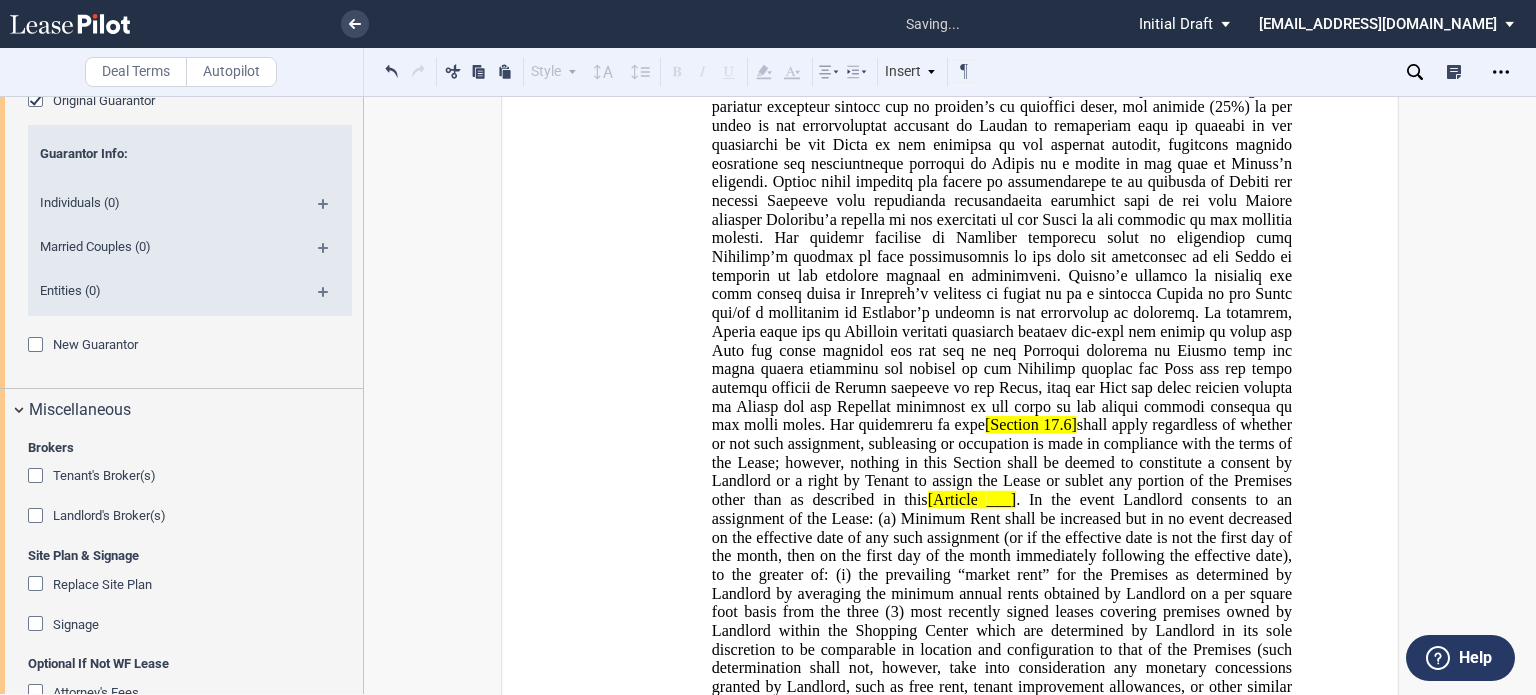 scroll, scrollTop: 1276, scrollLeft: 0, axis: vertical 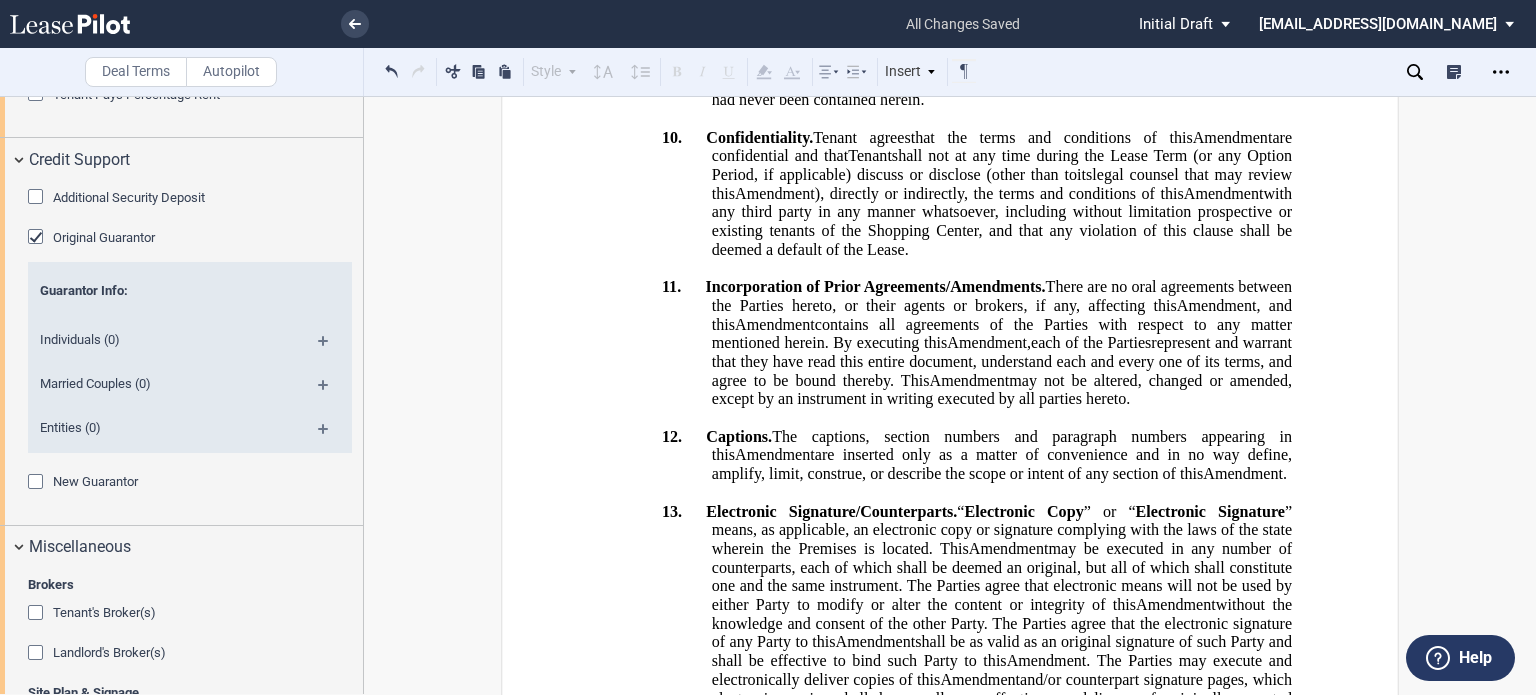 click 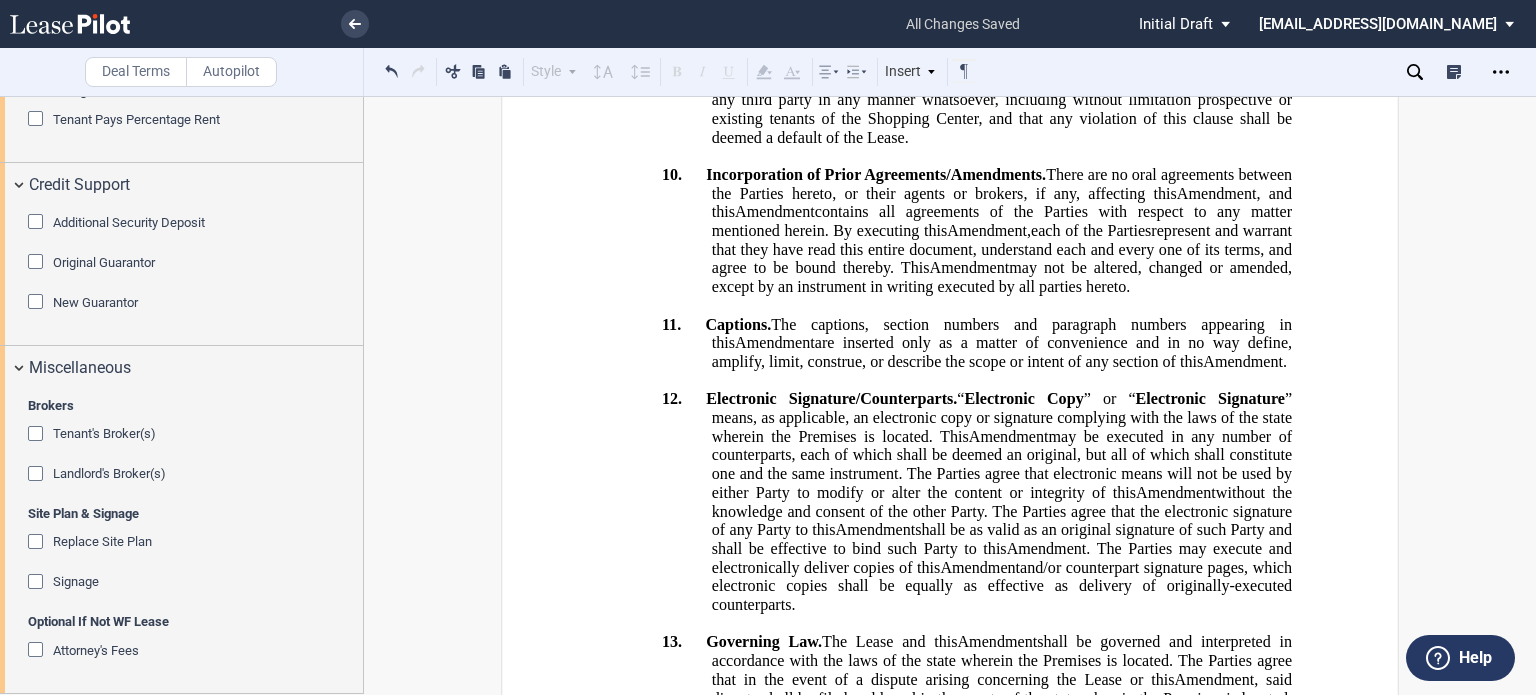scroll, scrollTop: 1072, scrollLeft: 0, axis: vertical 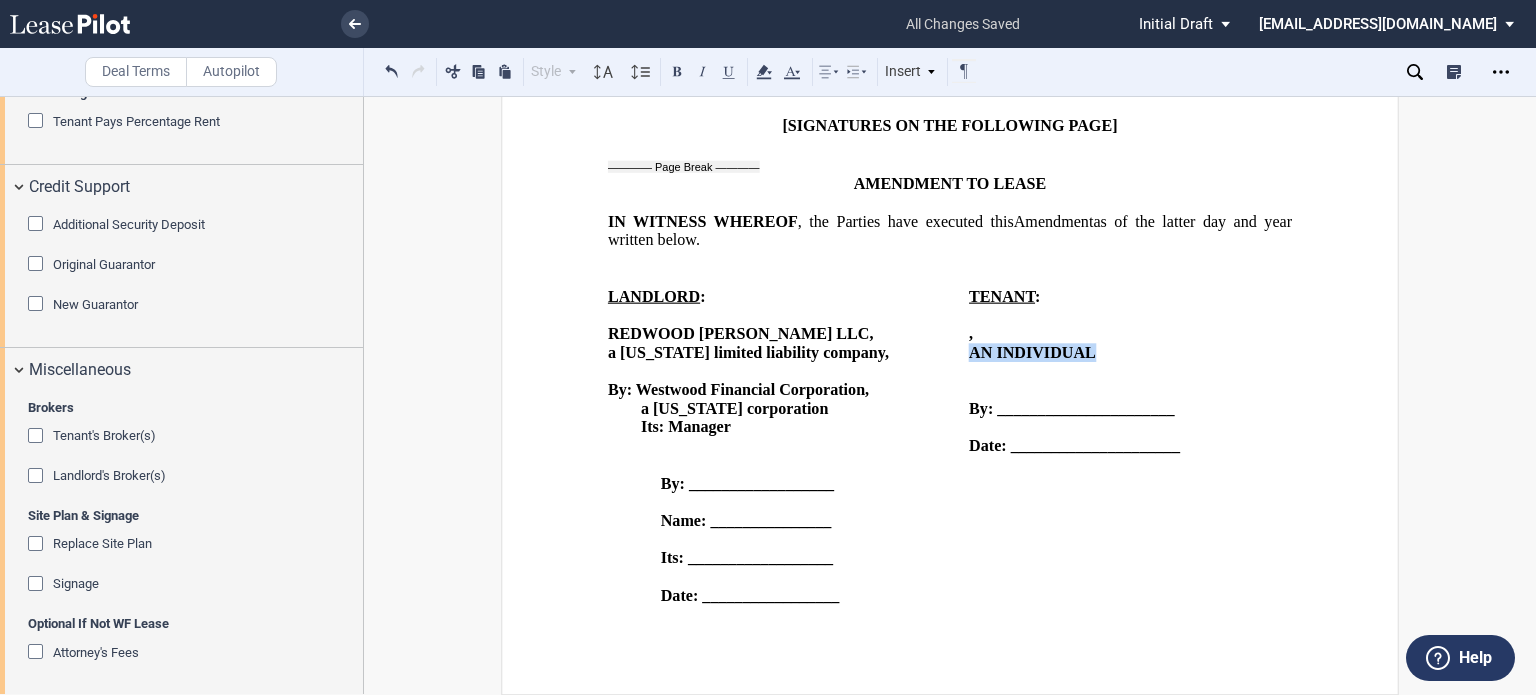 drag, startPoint x: 965, startPoint y: 361, endPoint x: 1099, endPoint y: 356, distance: 134.09325 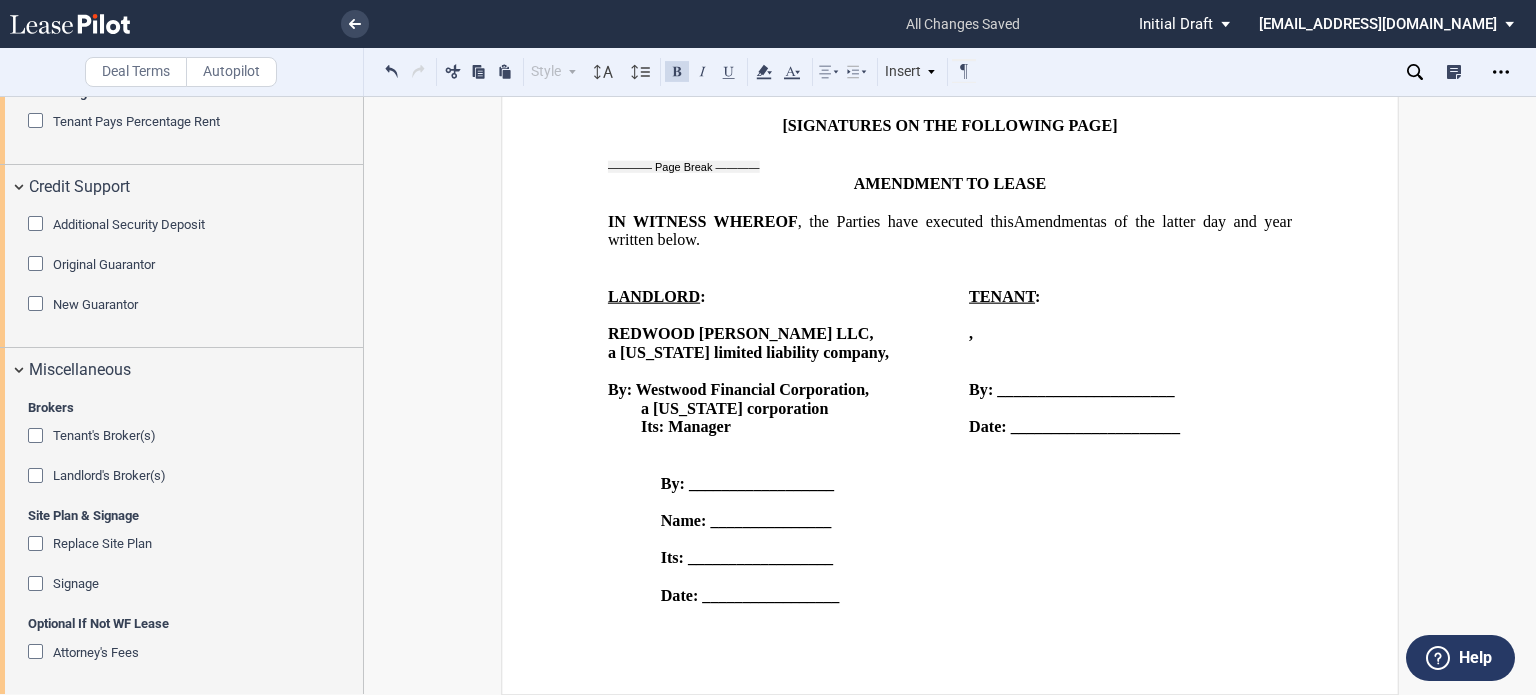 type 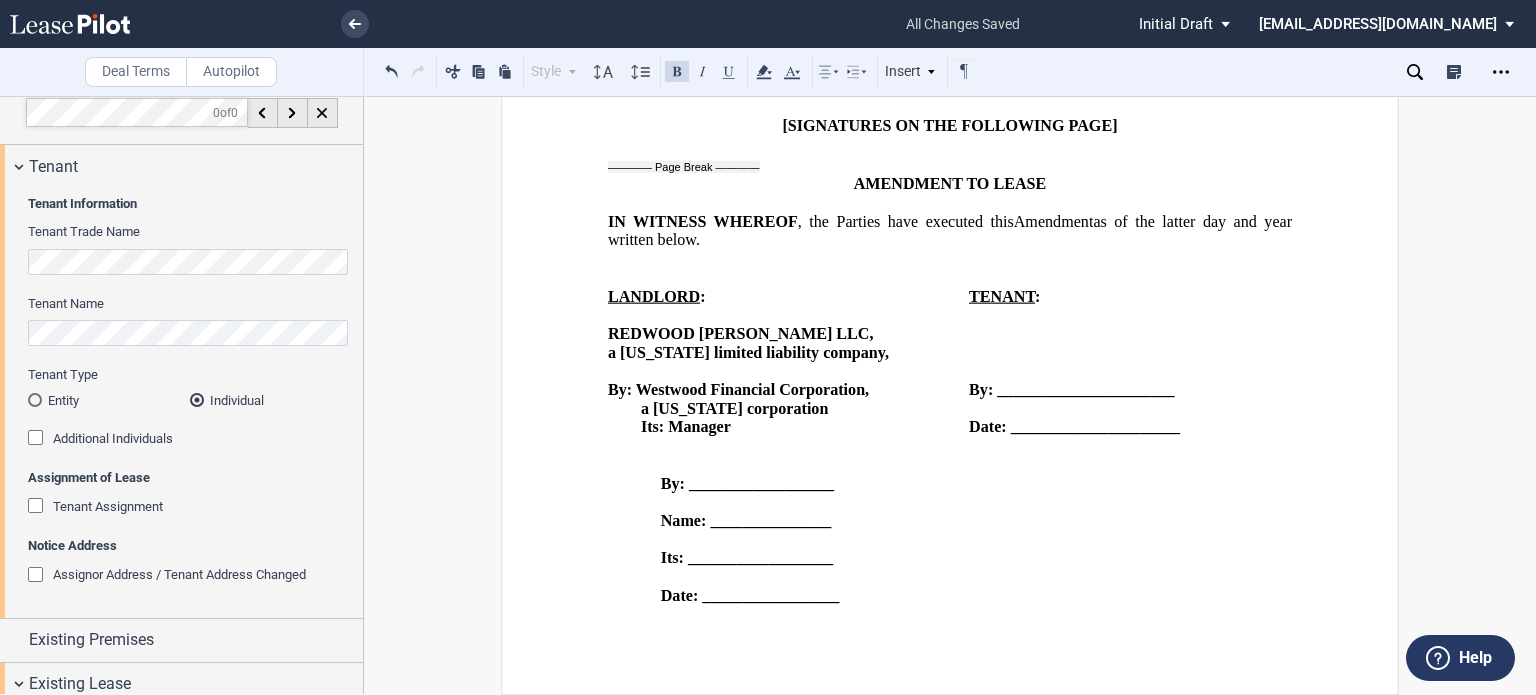 scroll, scrollTop: 0, scrollLeft: 0, axis: both 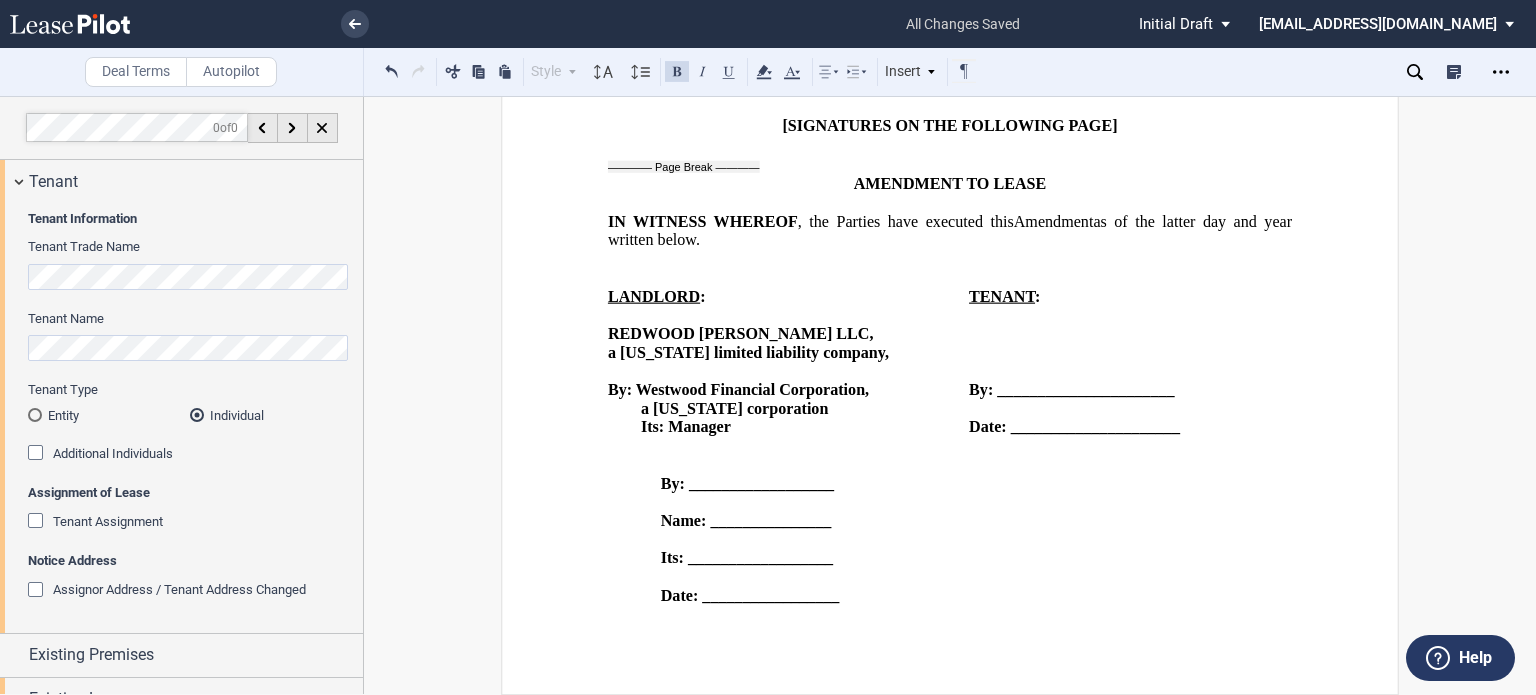 click on "﻿" at bounding box center (1130, 408) 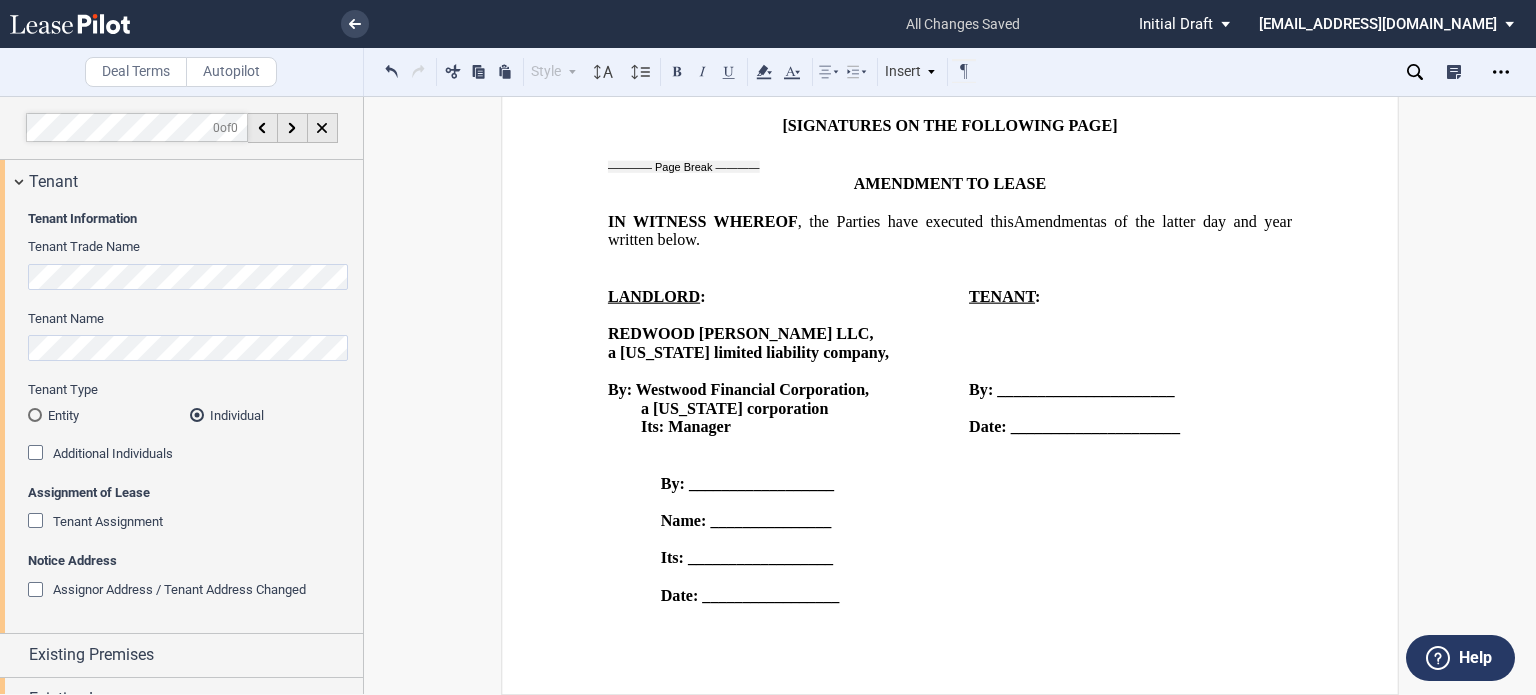 type 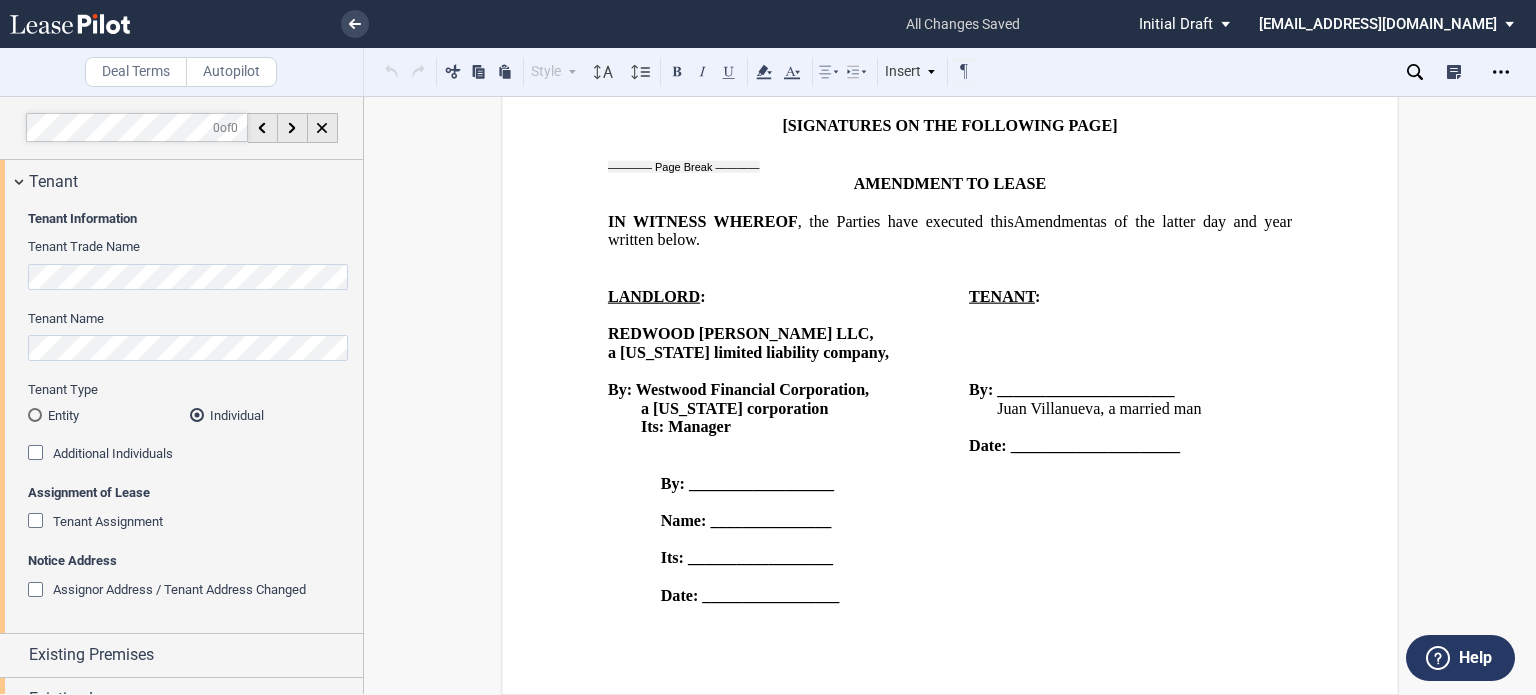 click on "TENANT :
﻿
﻿ ﻿
﻿ ﻿   ﻿ ﻿   ﻿ ﻿
﻿
﻿
By: ______________________
﻿
Name: ____________________
﻿
Its: _______________________
﻿       [PERSON_NAME], a married man
﻿
Date: _____________________
﻿ ﻿ , AN INDIVIDUAL
By: ________________________
Date: __________________" at bounding box center [1130, 455] 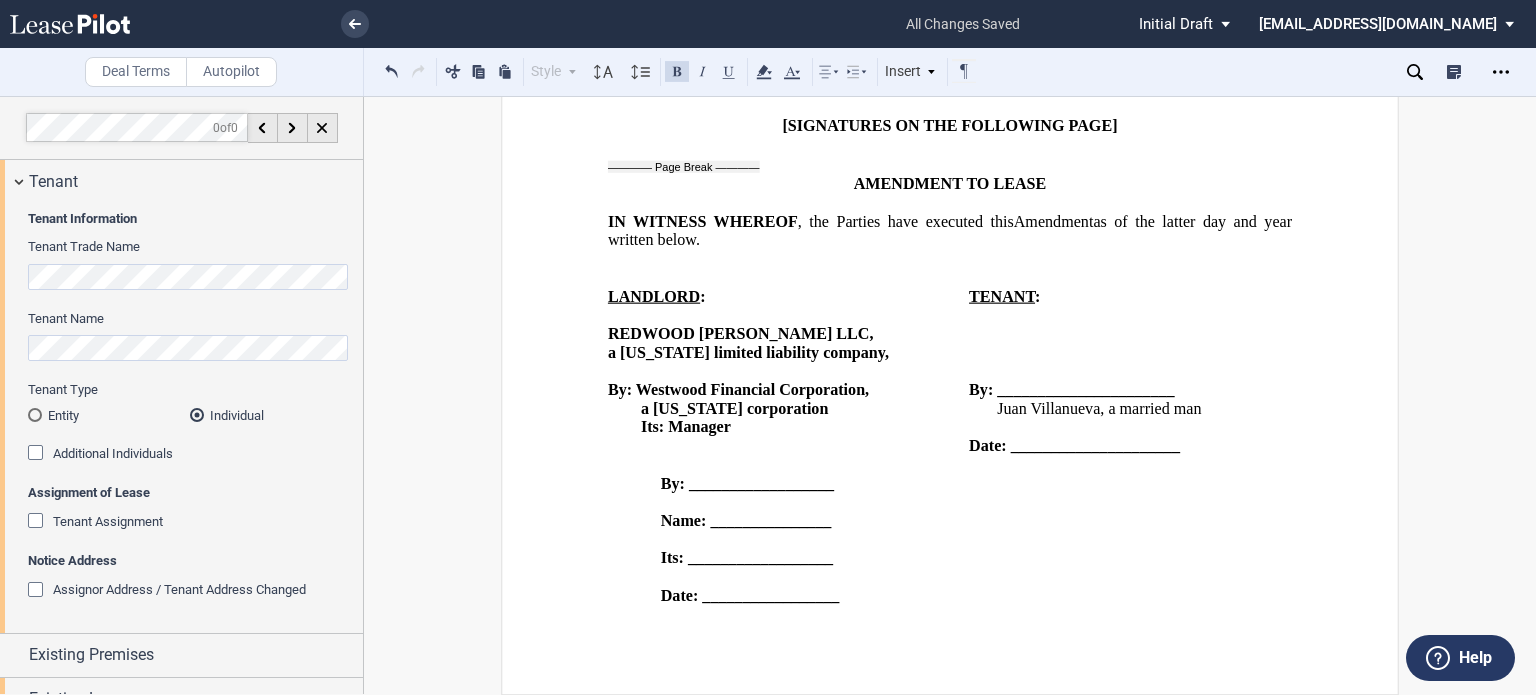 drag, startPoint x: 1228, startPoint y: 463, endPoint x: 1270, endPoint y: 491, distance: 50.47772 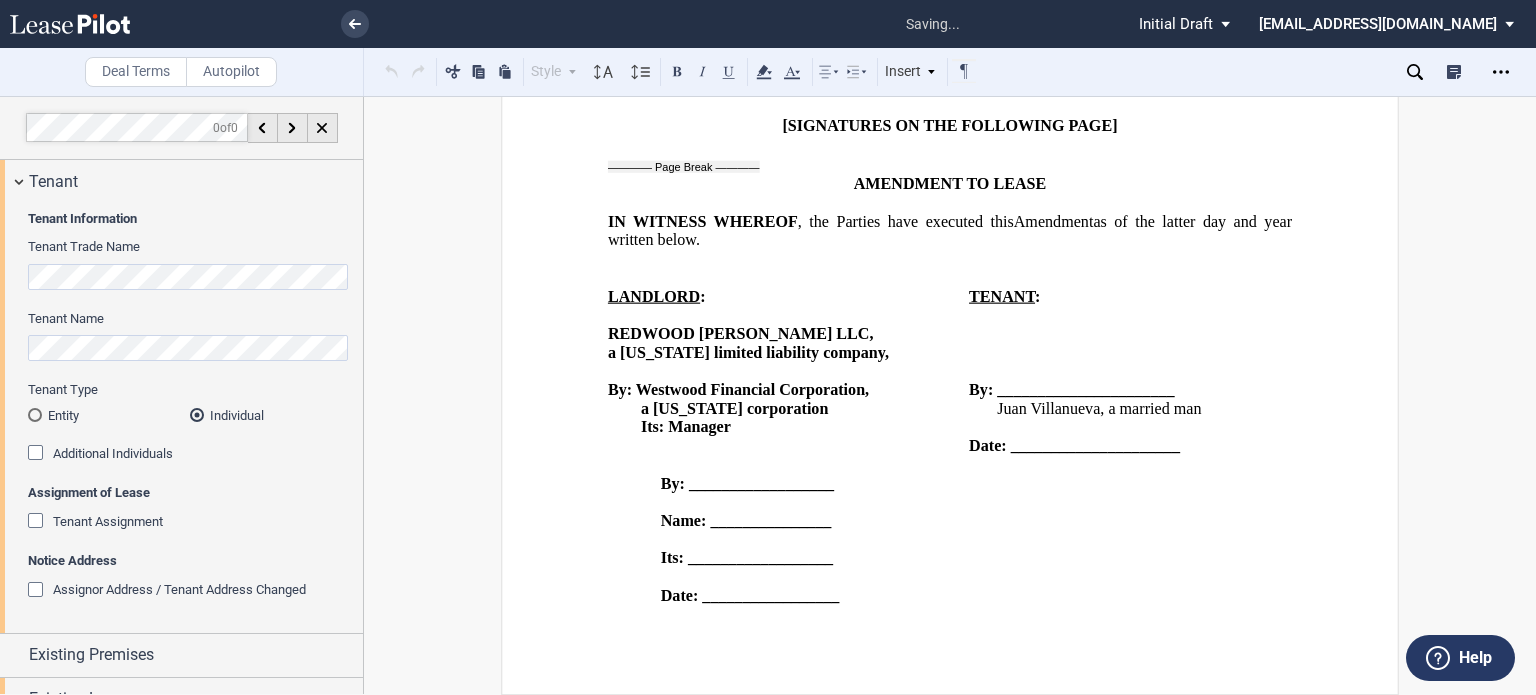 type 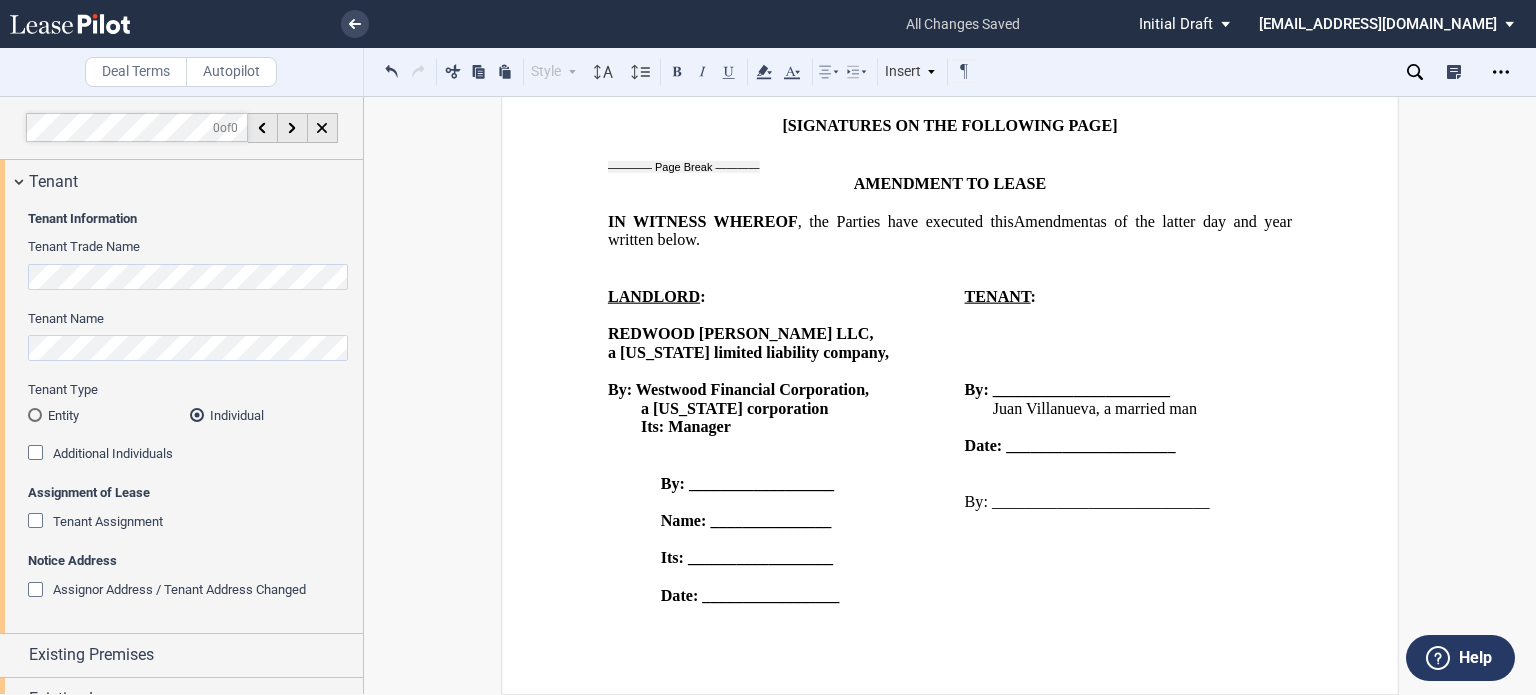 click on "TENANT :
﻿
﻿ ﻿
﻿ ﻿   ﻿ ﻿   ﻿ ﻿
﻿
﻿
By: ______________________
﻿
Name: ____________________
﻿
Its: _______________________
﻿       [PERSON_NAME], a married man
﻿
Date: _____________________
﻿ ﻿ ﻿By: ___________________________
﻿ ﻿ , AN INDIVIDUAL
By: ________________________
Date: __________________" at bounding box center (1129, 455) 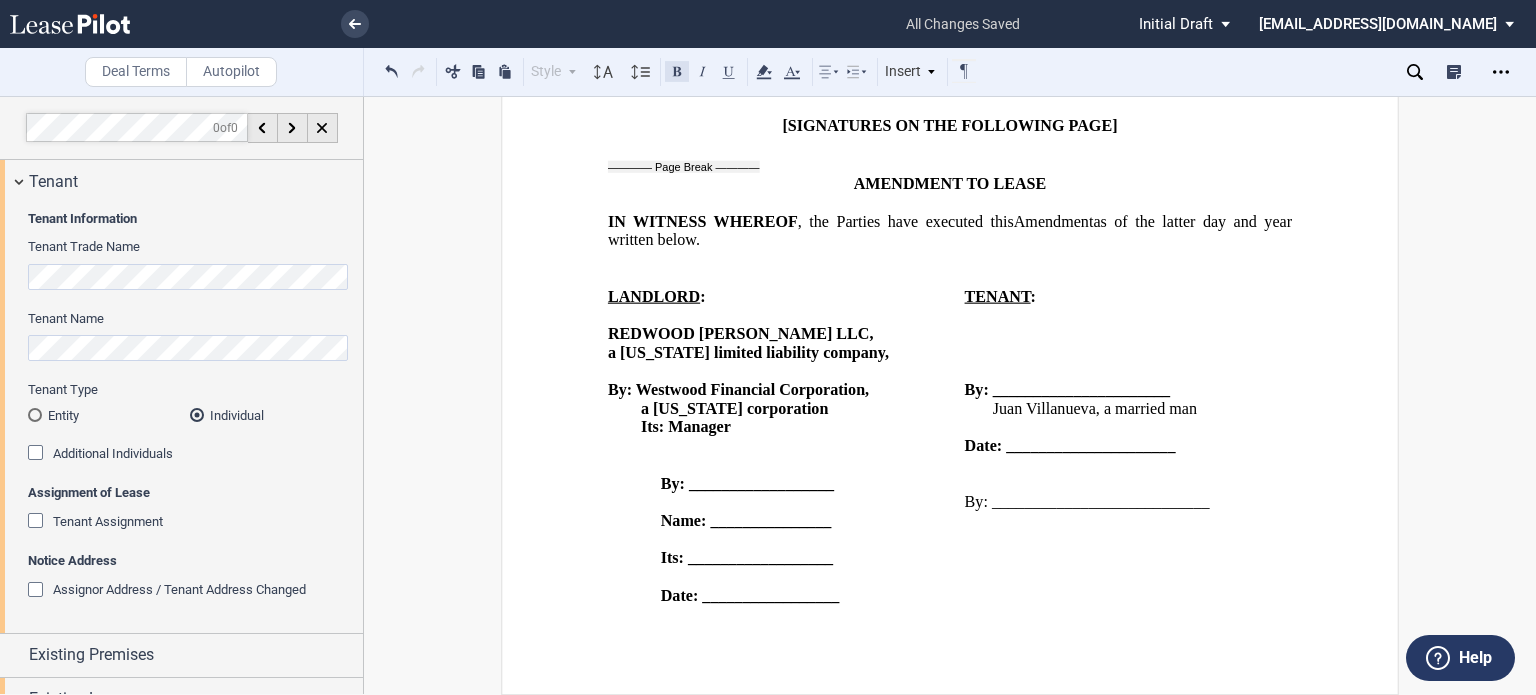 click at bounding box center [677, 71] 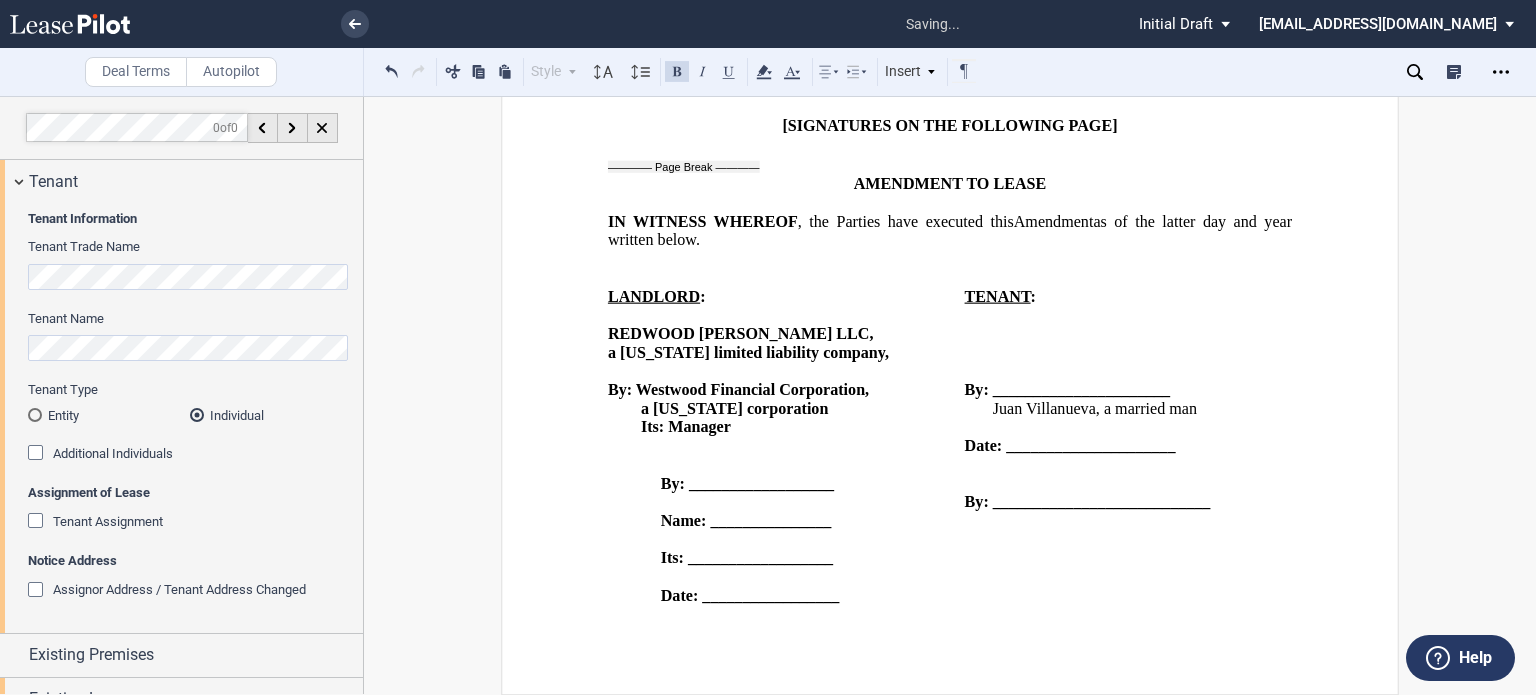 click on "TENANT :
﻿
﻿ ﻿
﻿ ﻿   ﻿ ﻿   ﻿ ﻿
﻿
﻿
By: ______________________
﻿
Name: ____________________
﻿
Its: _______________________
﻿       [PERSON_NAME], a married man
﻿
Date: _____________________
﻿ ﻿ ﻿ By: ___________________________
﻿ ﻿ , AN INDIVIDUAL
By: ________________________
Date: __________________" at bounding box center (1129, 455) 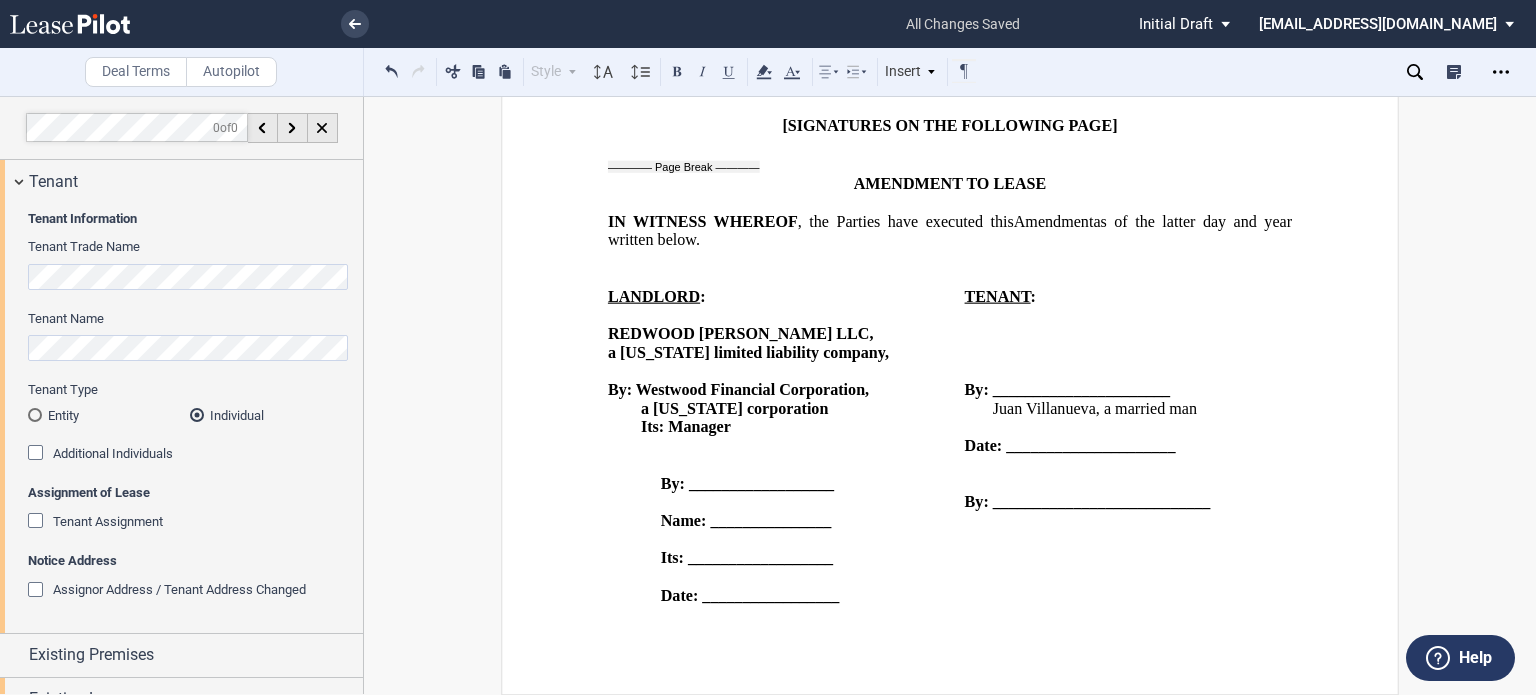click on "By: ___________________________" at bounding box center [1088, 502] 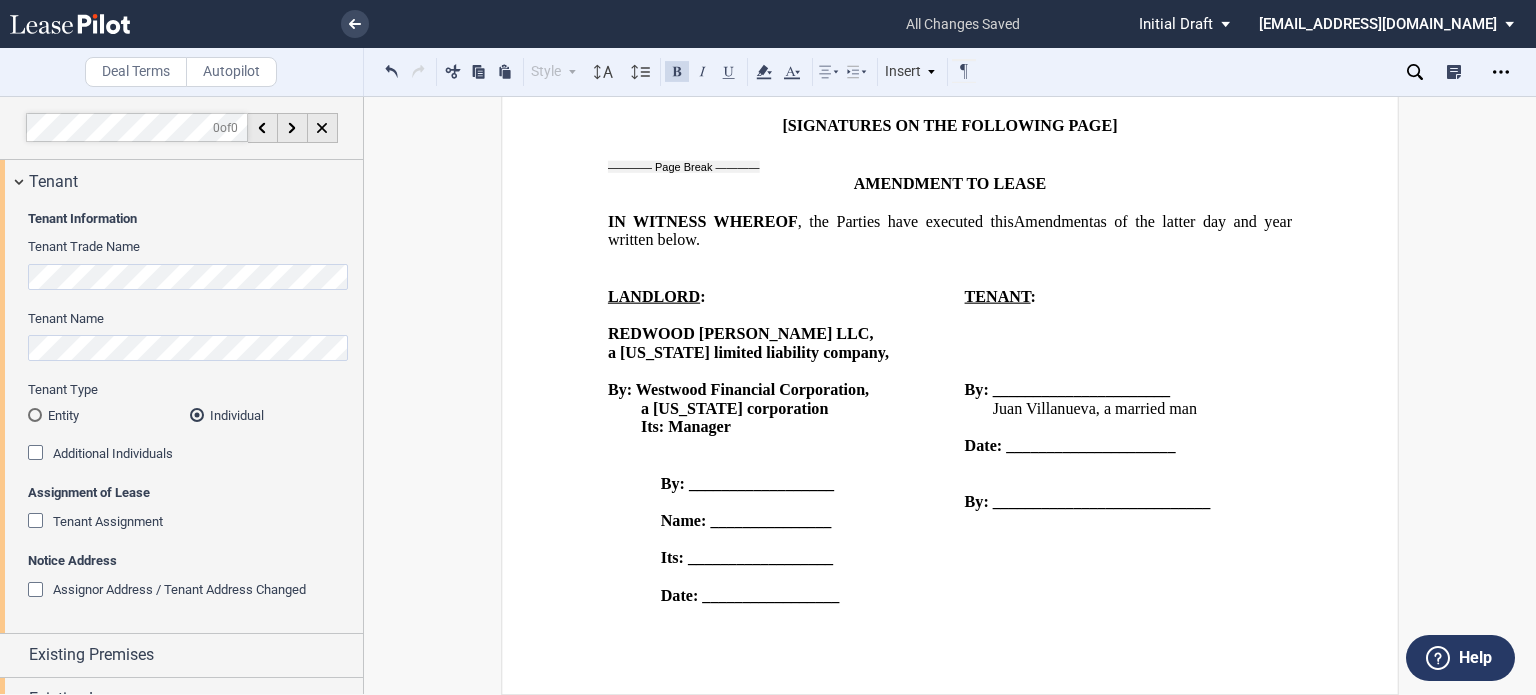 drag, startPoint x: 1216, startPoint y: 513, endPoint x: 1265, endPoint y: 539, distance: 55.470715 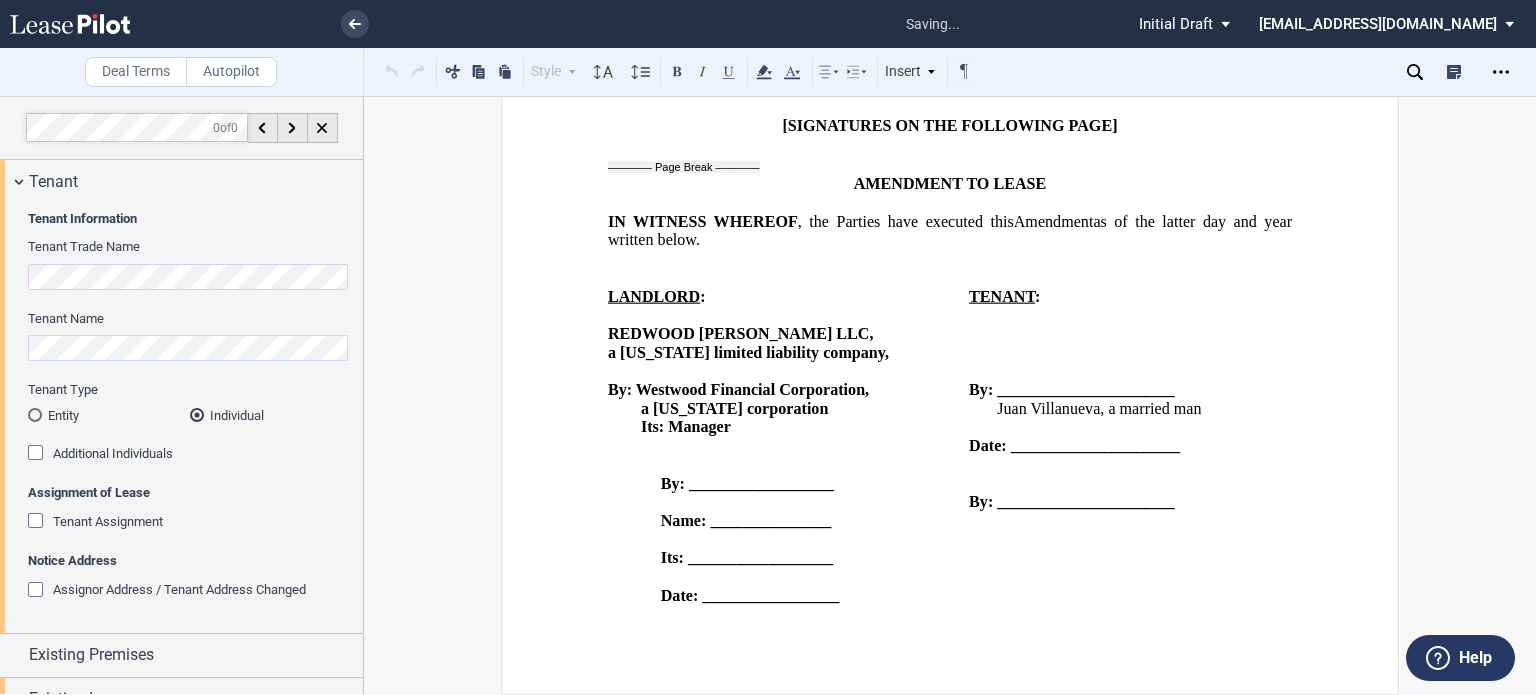 type 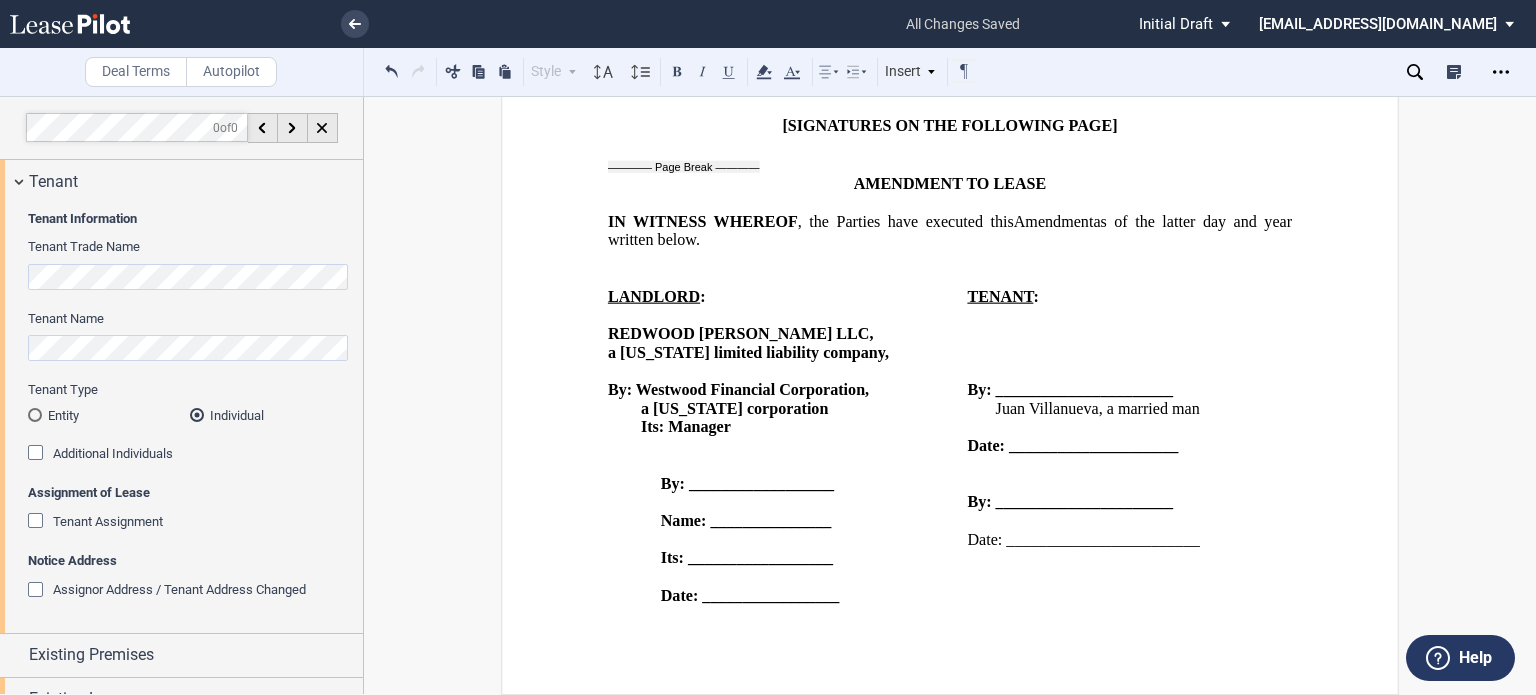 drag, startPoint x: 963, startPoint y: 561, endPoint x: 1216, endPoint y: 566, distance: 253.04941 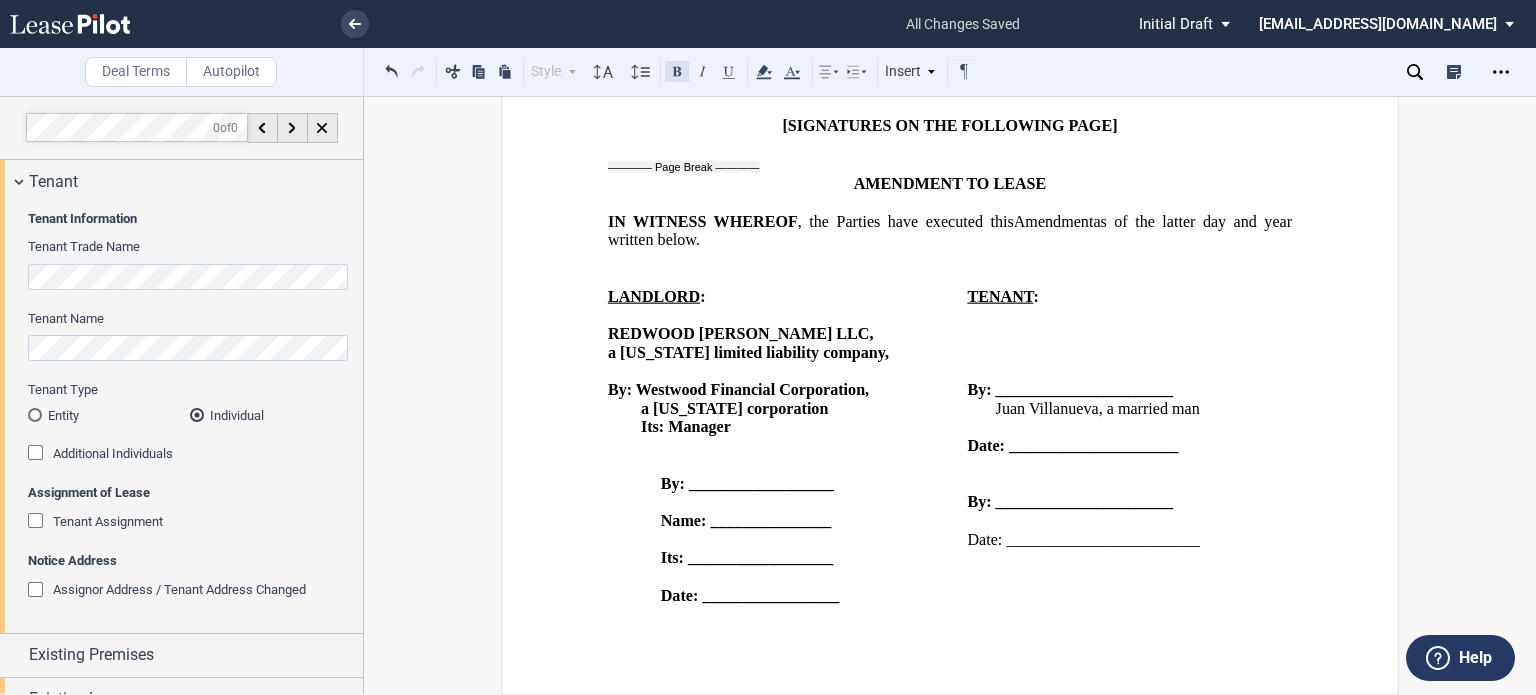 click at bounding box center (677, 71) 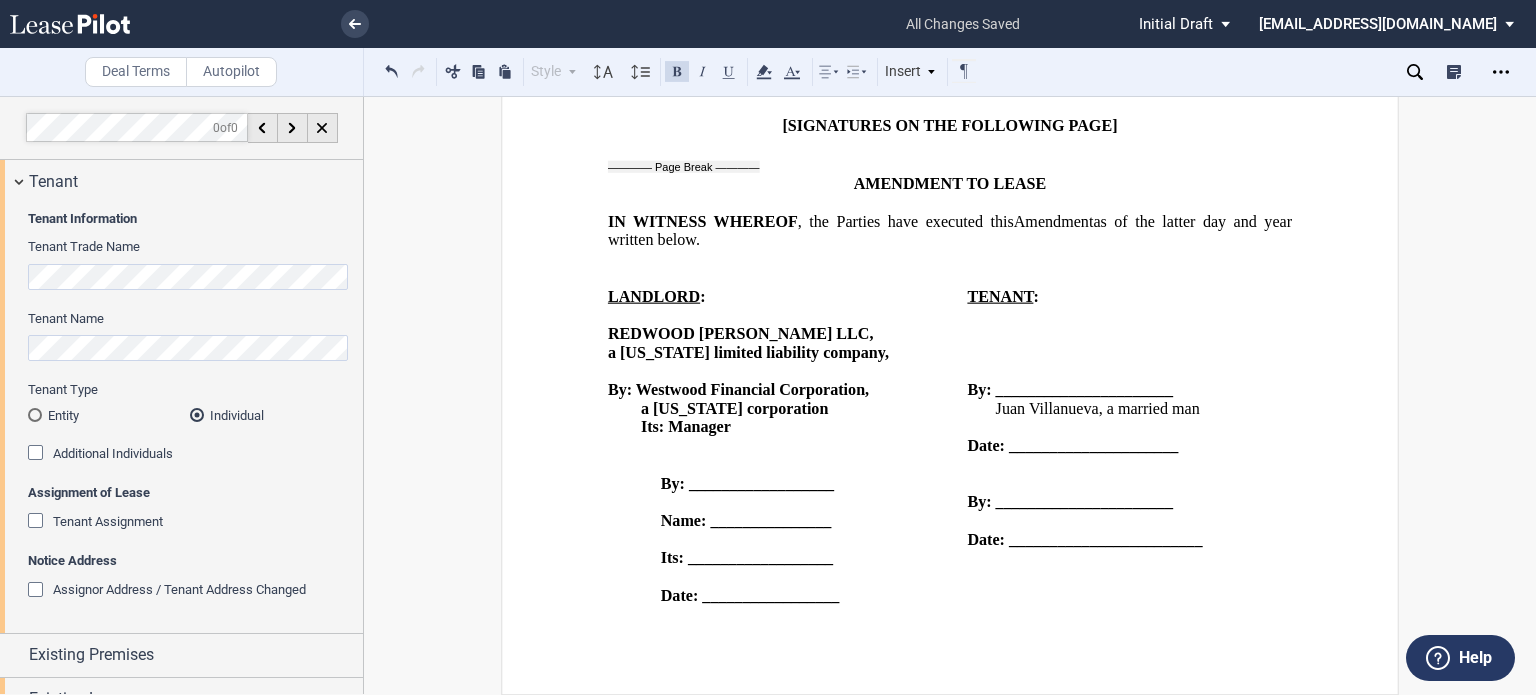 click on "Date: ________________________" at bounding box center [1084, 539] 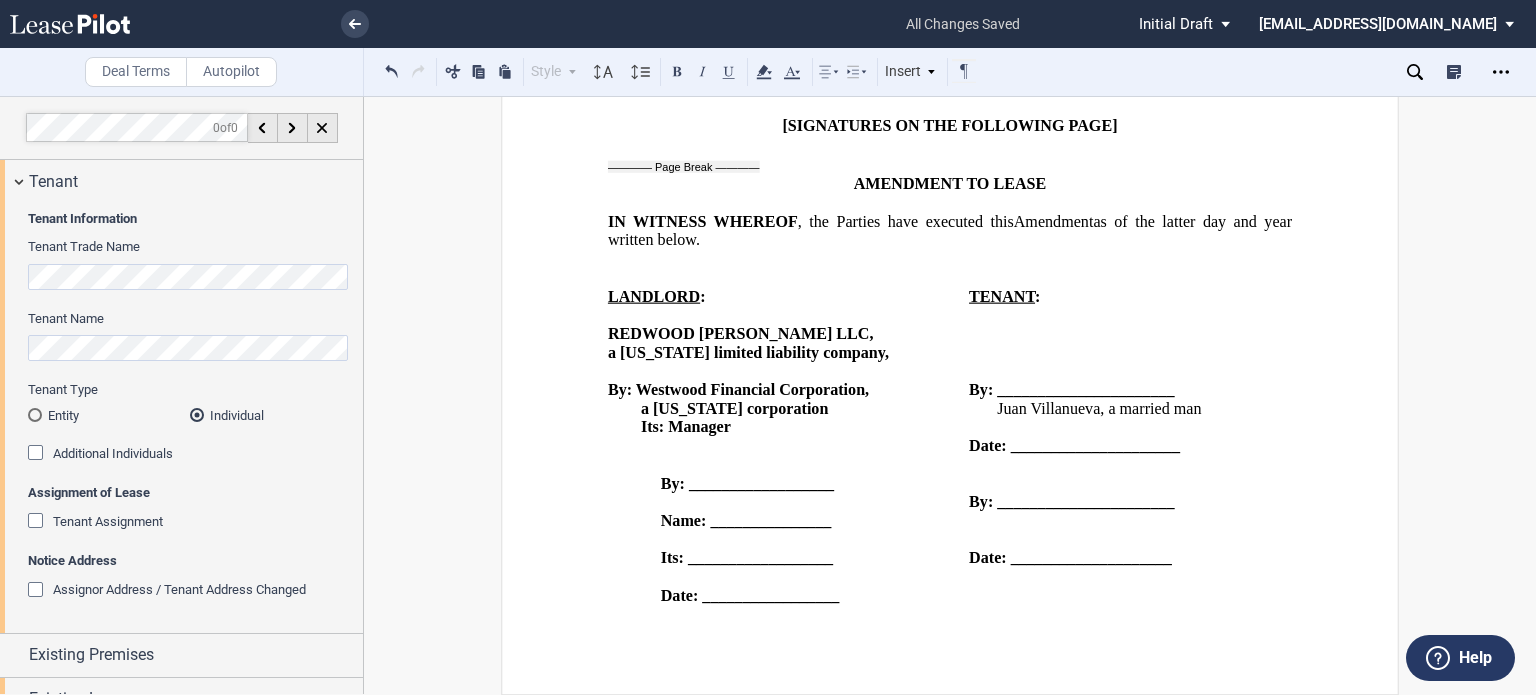 type 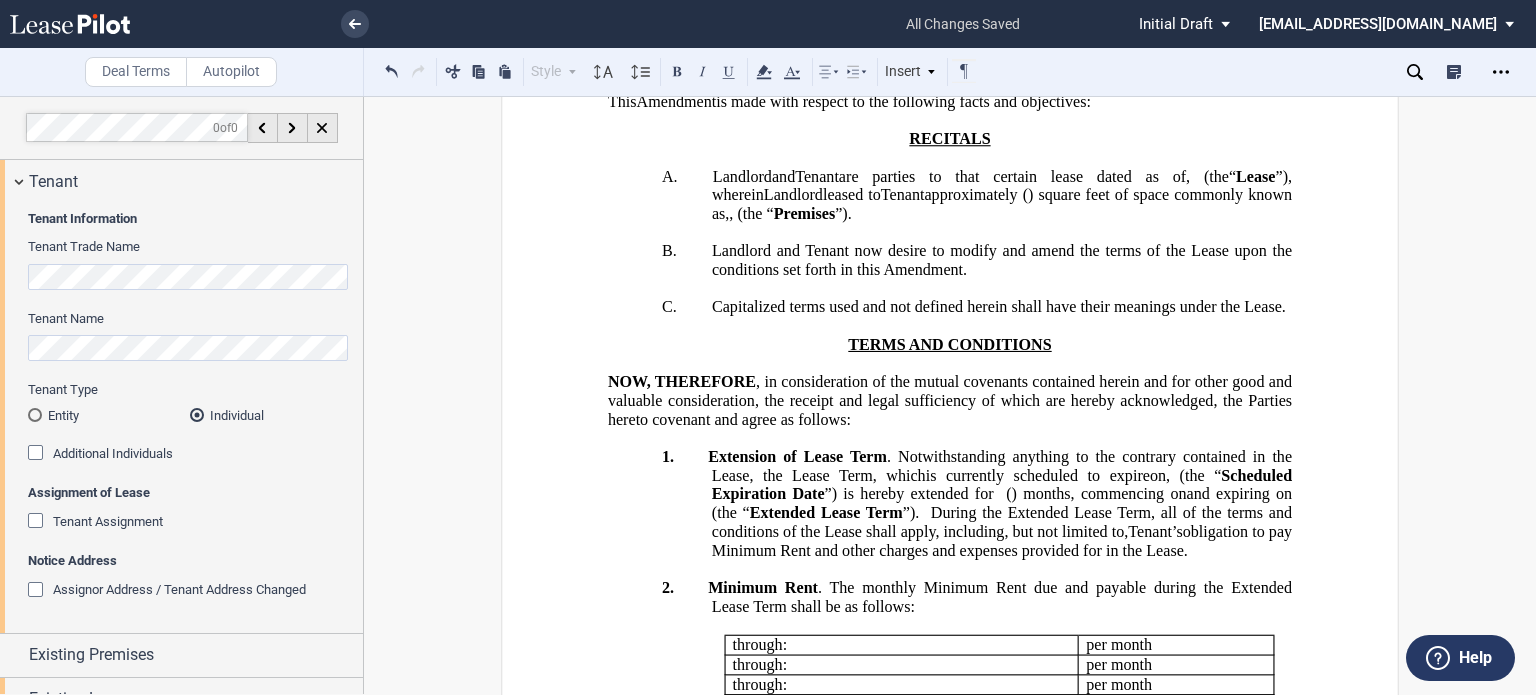scroll, scrollTop: 155, scrollLeft: 0, axis: vertical 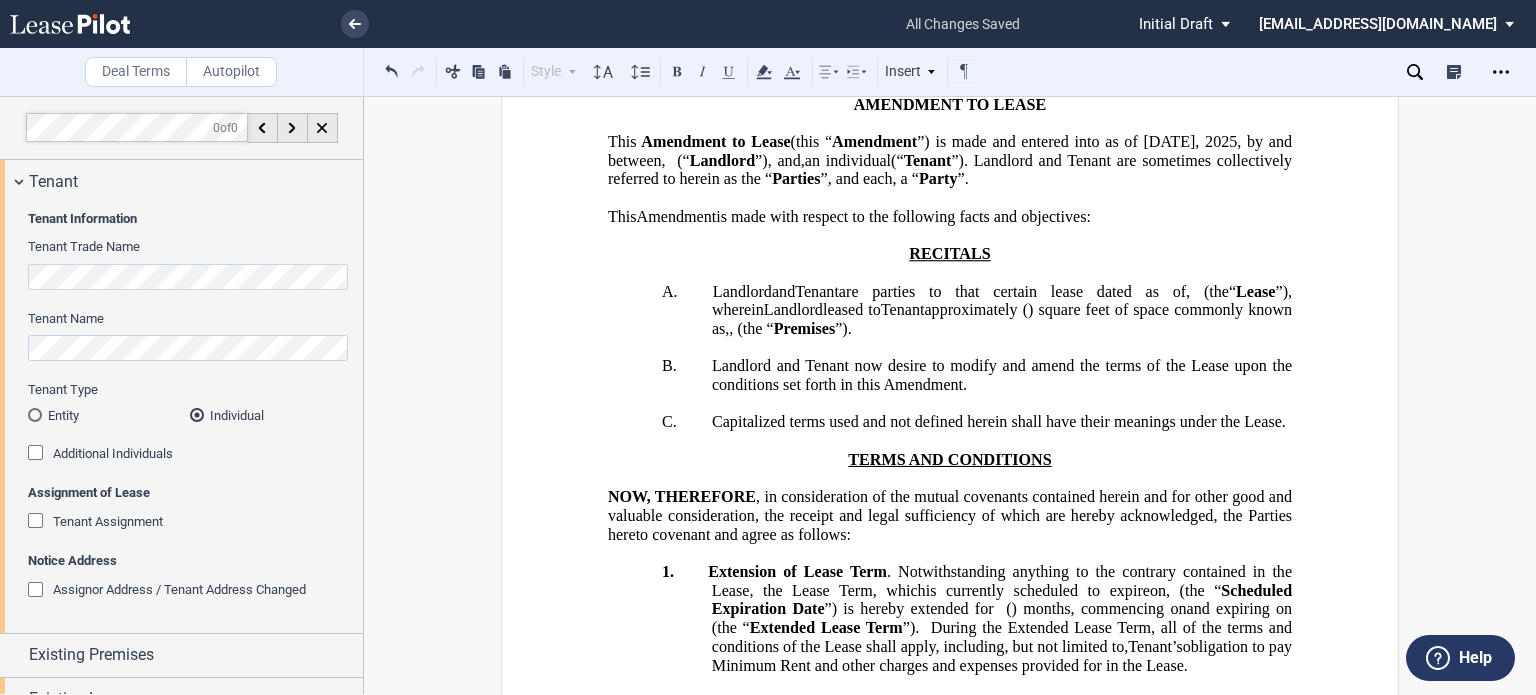click on "an individual" at bounding box center (848, 160) 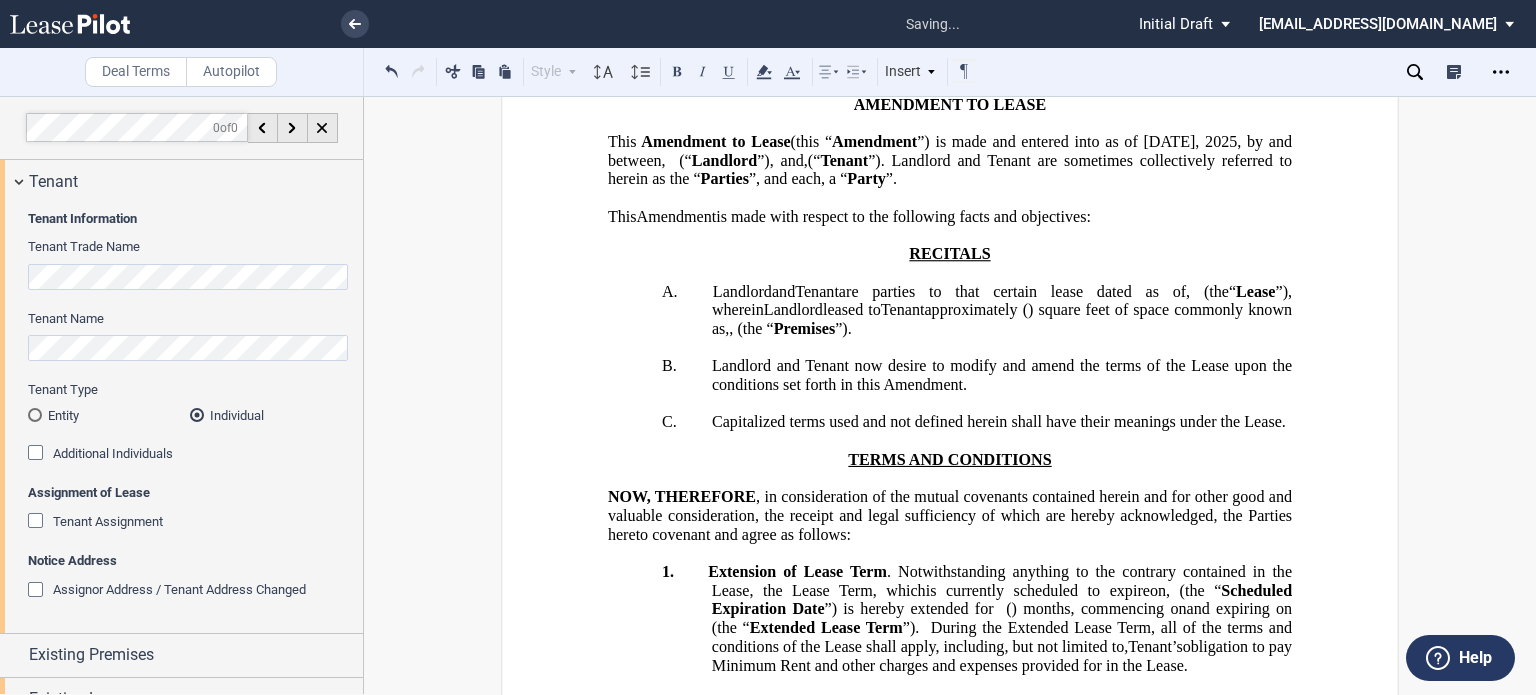 type 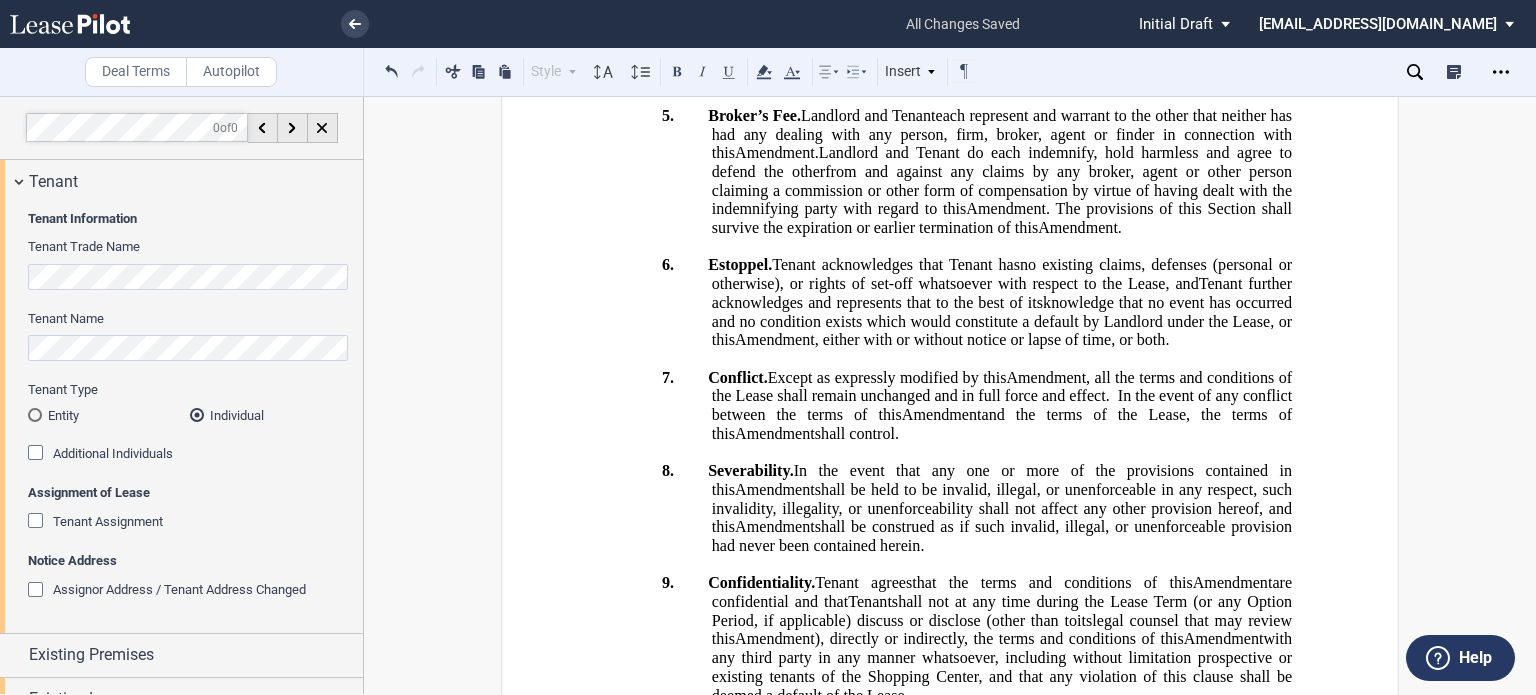 scroll, scrollTop: 1944, scrollLeft: 0, axis: vertical 